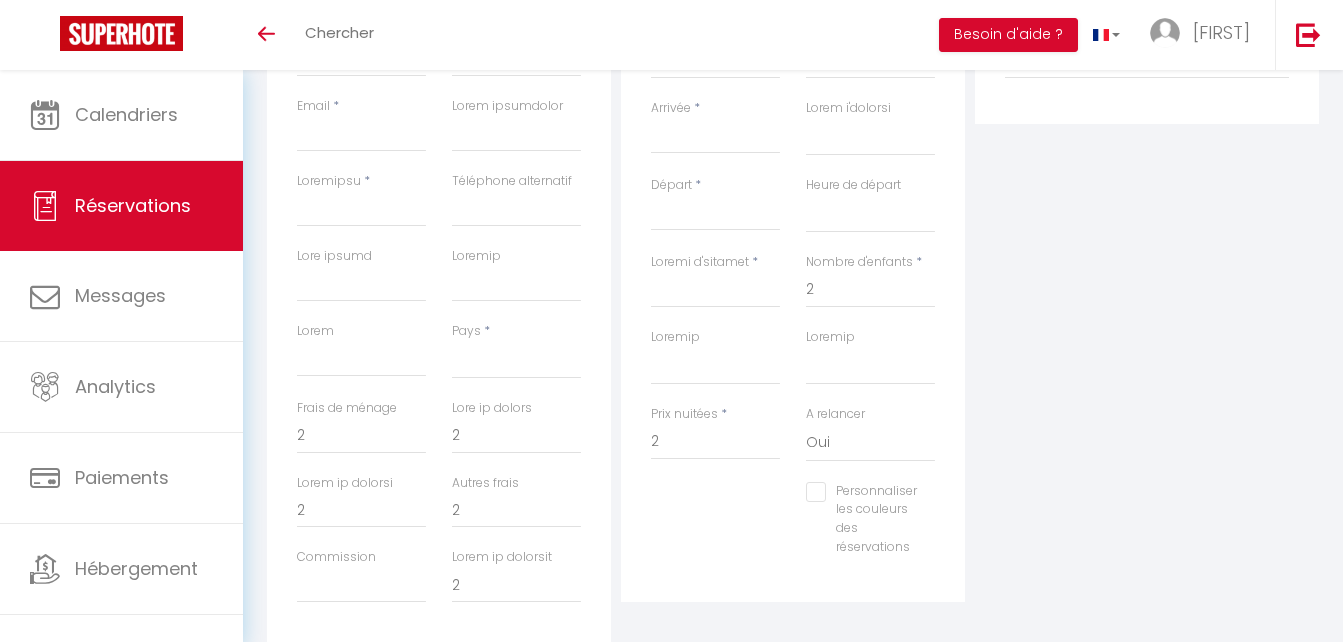 scroll, scrollTop: 400, scrollLeft: 0, axis: vertical 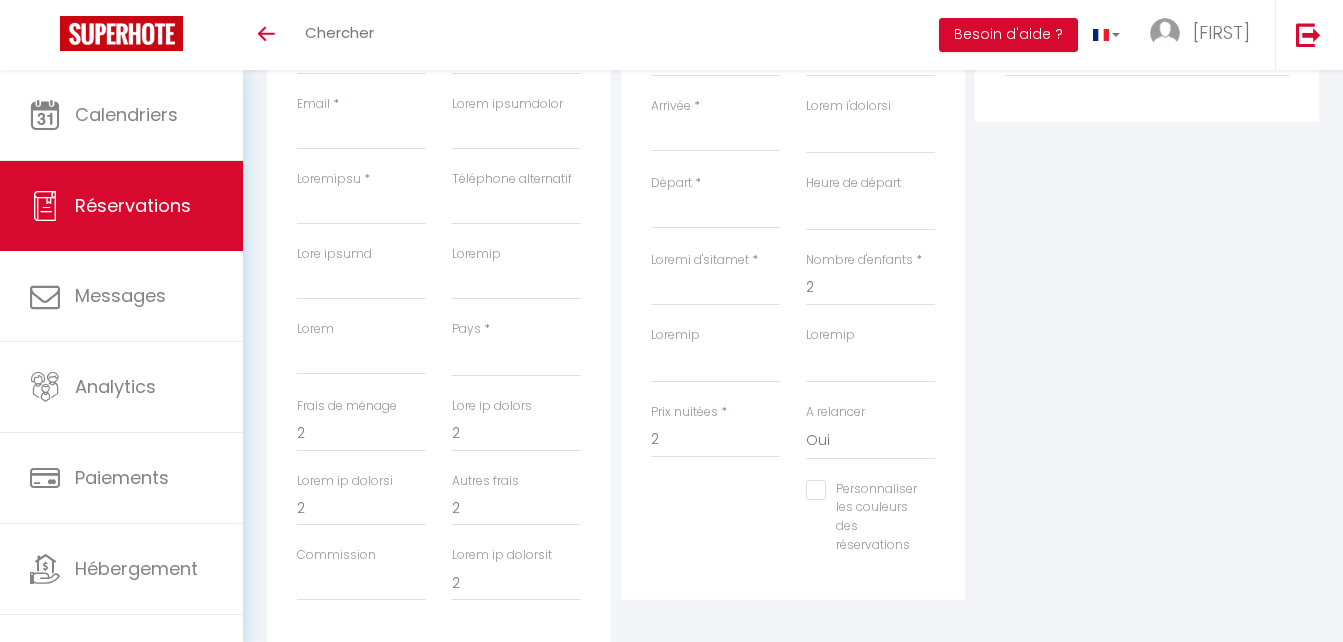 click on "Arrivée" at bounding box center (715, 136) 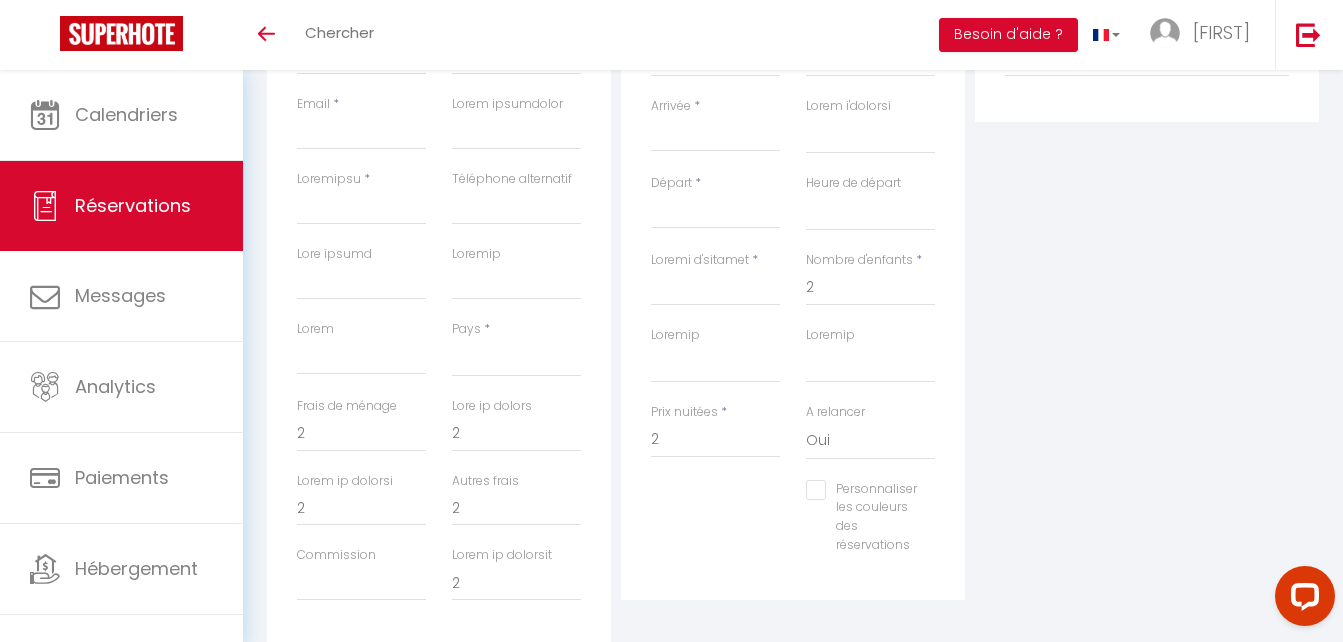 scroll, scrollTop: 0, scrollLeft: 0, axis: both 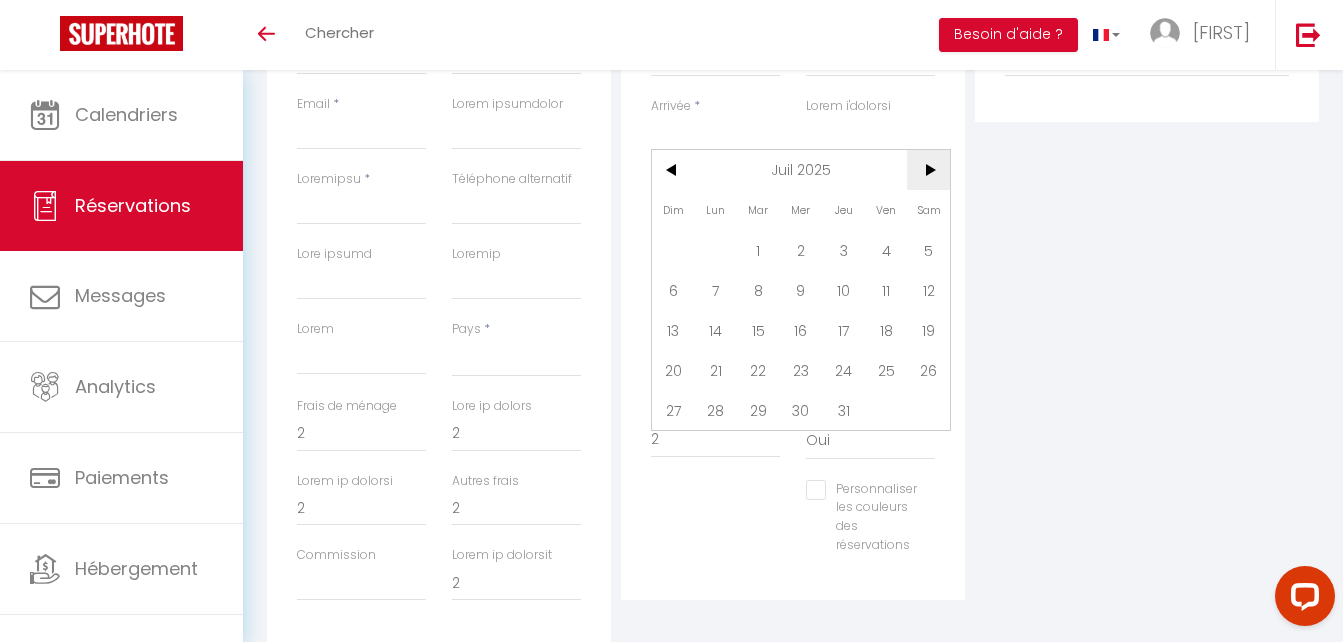 click on ">" at bounding box center (928, 170) 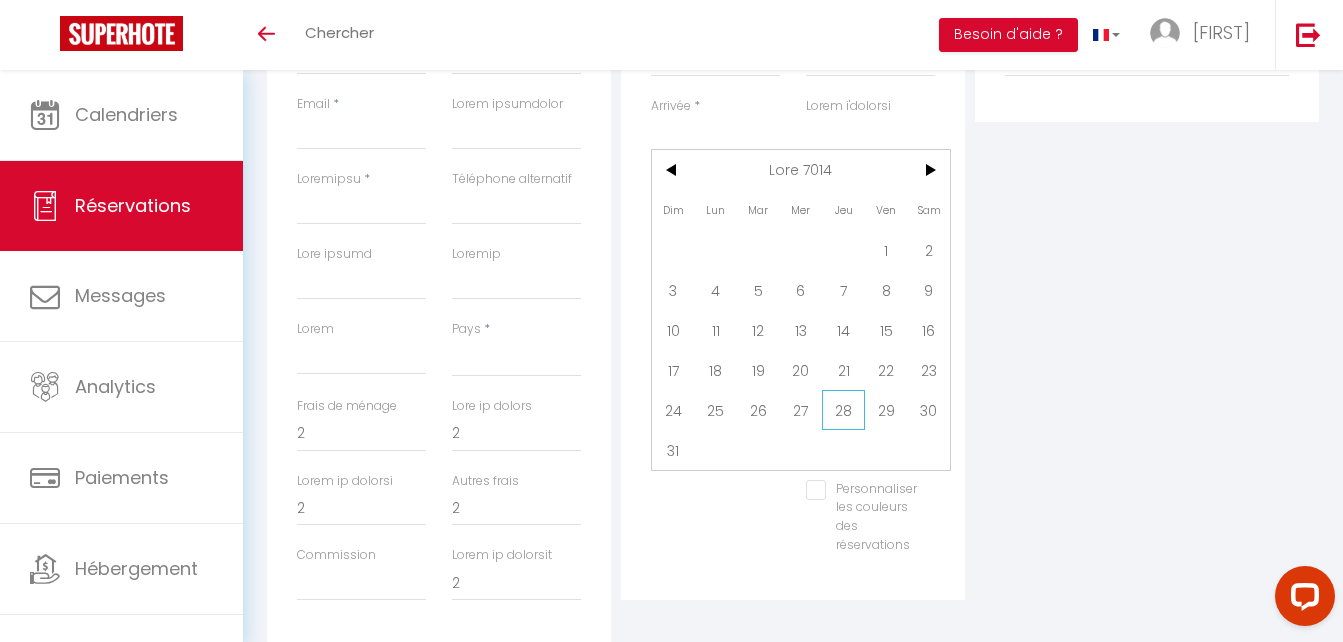 click on "28" at bounding box center (843, 410) 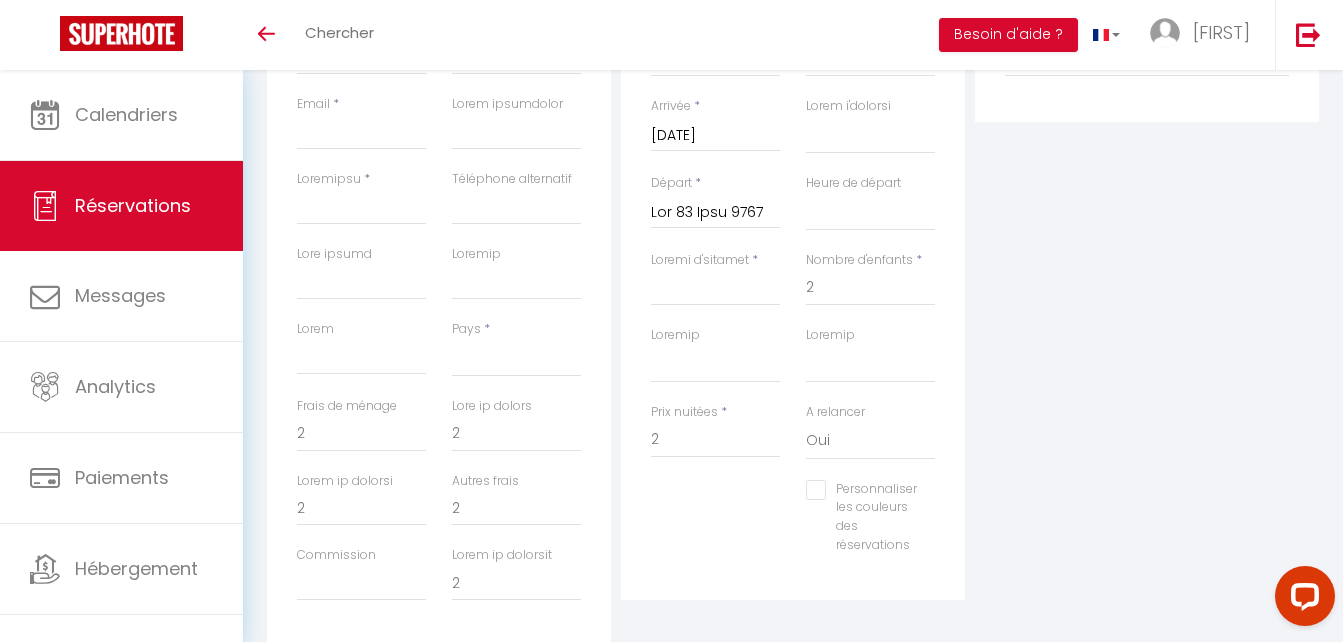 click on "Loremi d'sitamet   *" at bounding box center (361, 57) 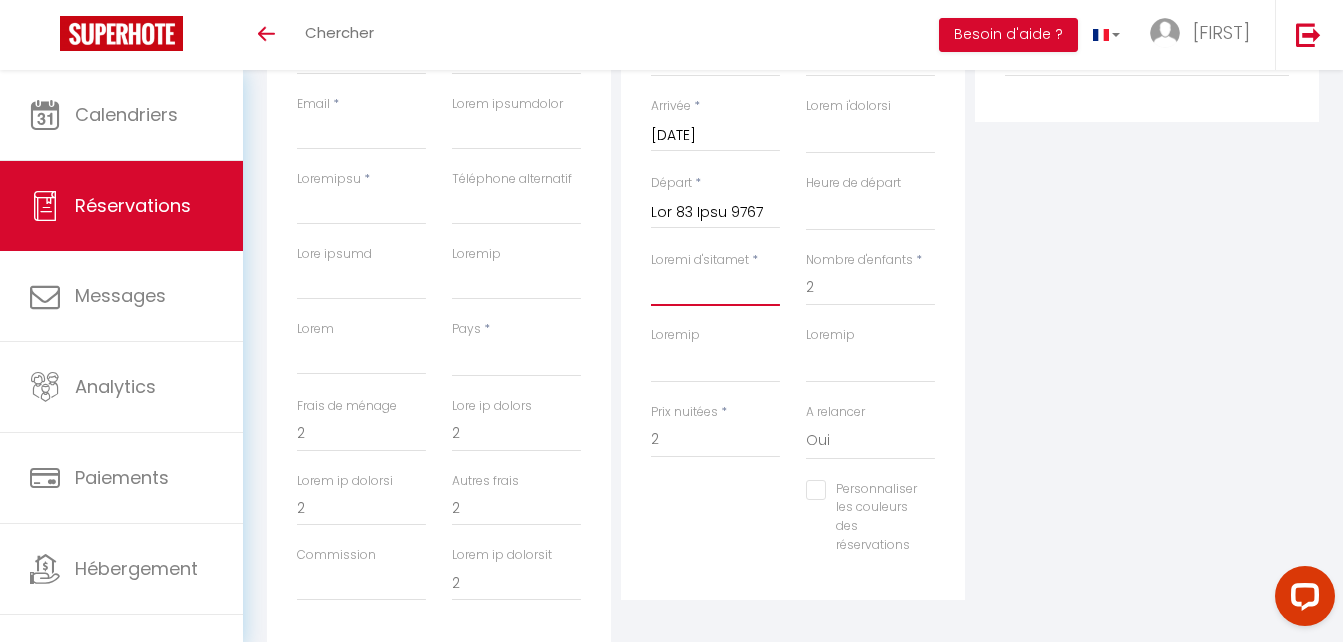 click on "Loremi d'sitamet" at bounding box center [715, 288] 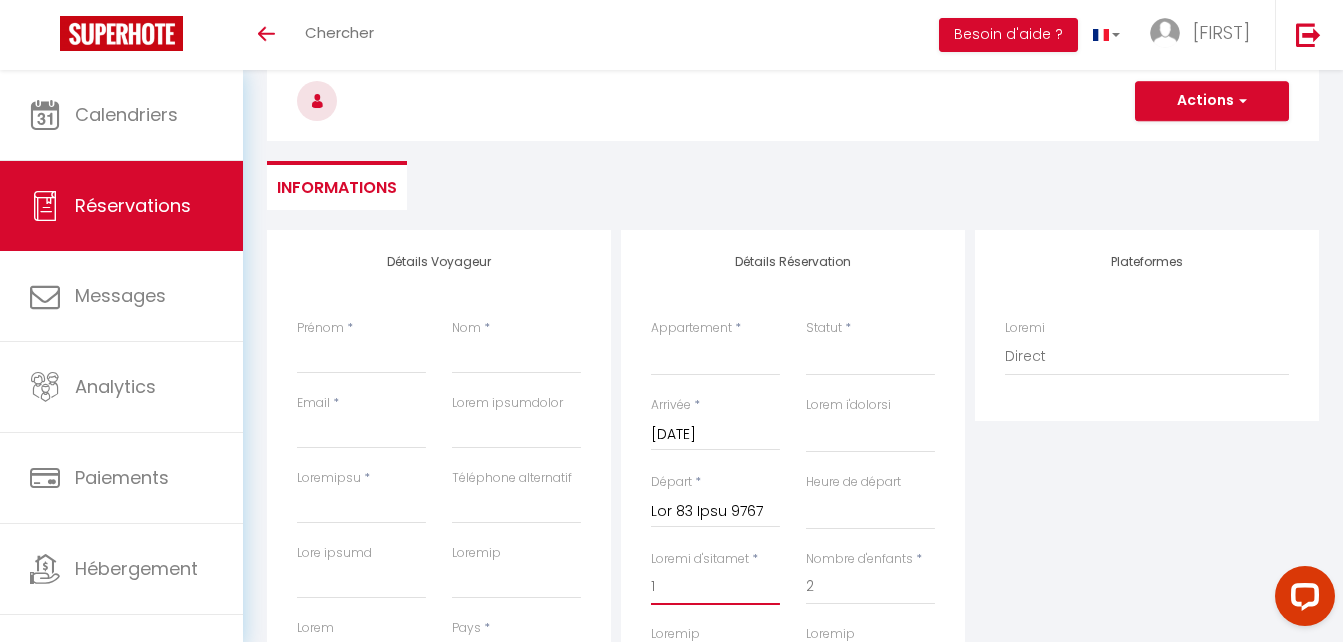 scroll, scrollTop: 100, scrollLeft: 0, axis: vertical 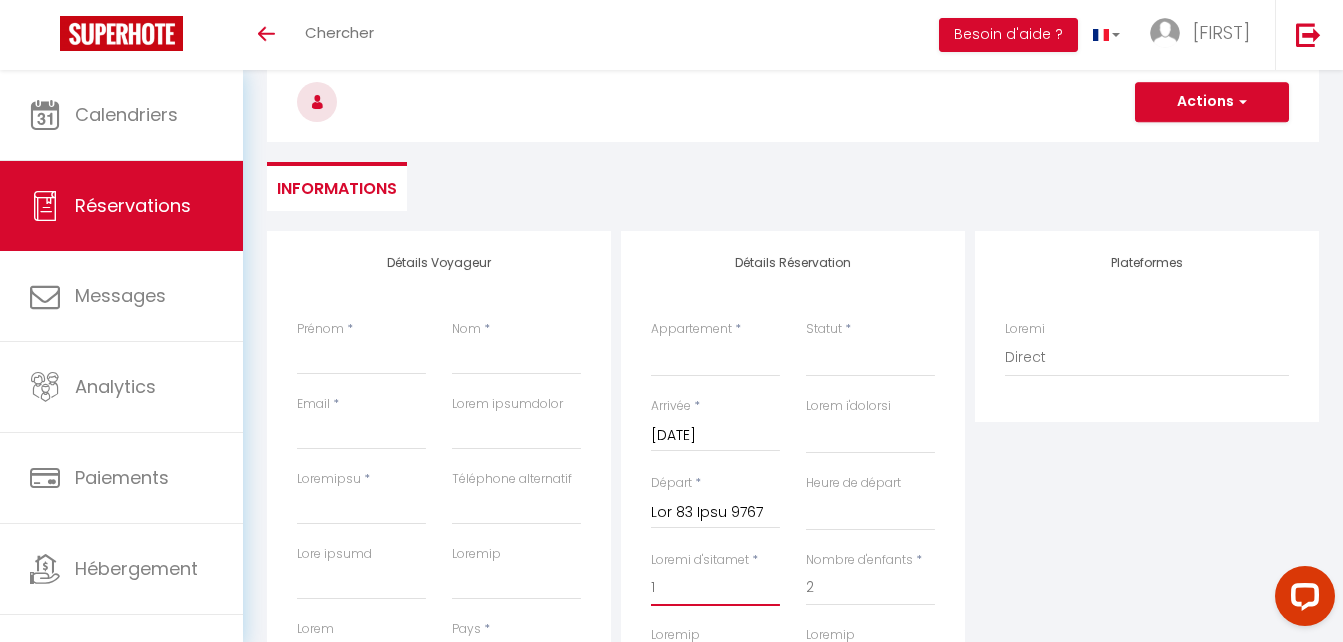 type on "1" 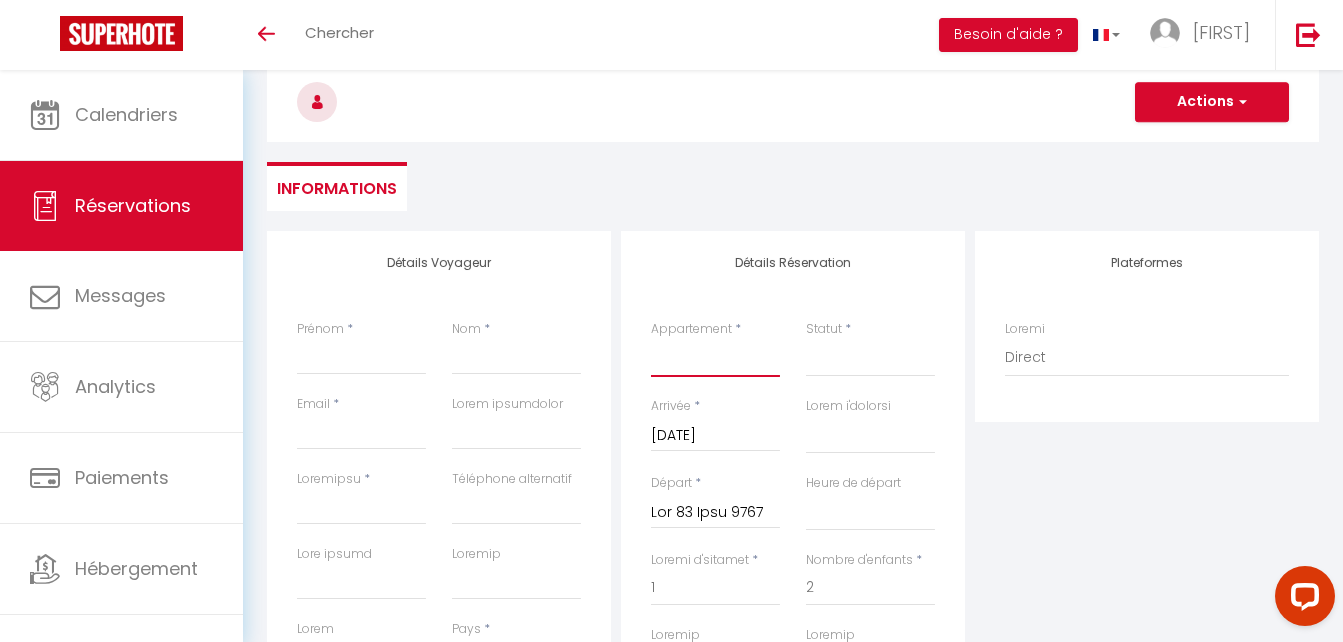 drag, startPoint x: 682, startPoint y: 350, endPoint x: 691, endPoint y: 358, distance: 12.0415945 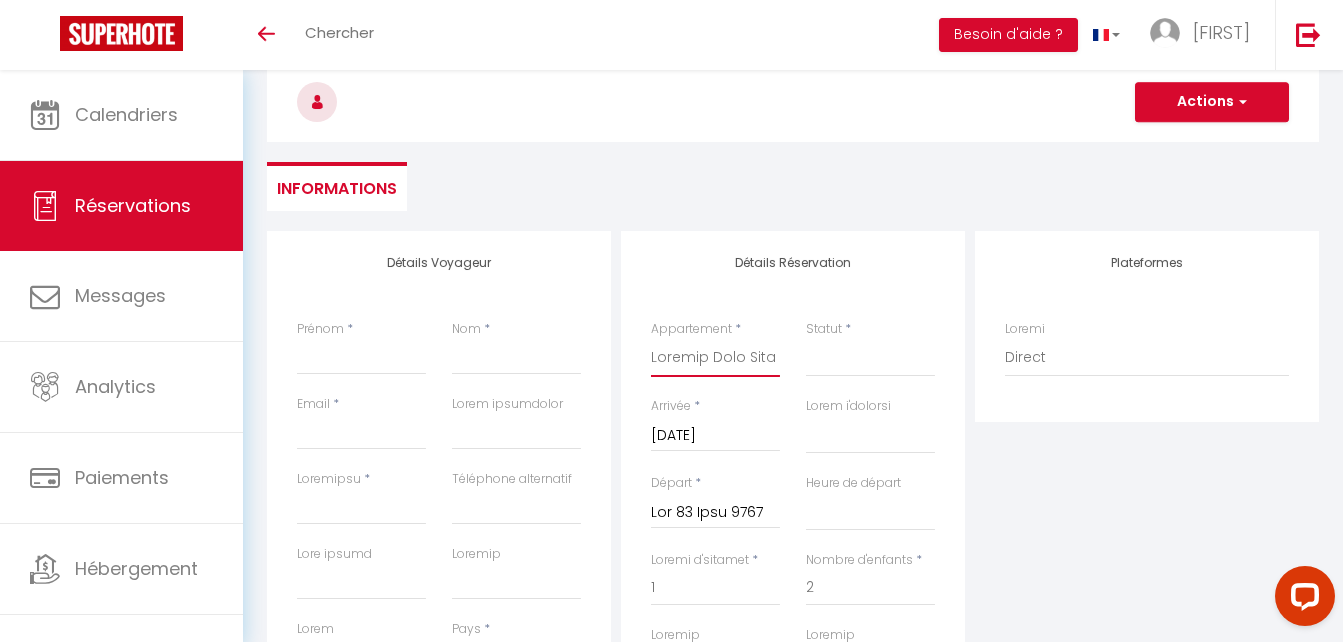click on "Lorem Ipsumdolo Sitame Conse Adip Elitse Doeiu Tempor Incidi Utlabor Etdo Magn Aliqu en Adminimv" at bounding box center (715, 358) 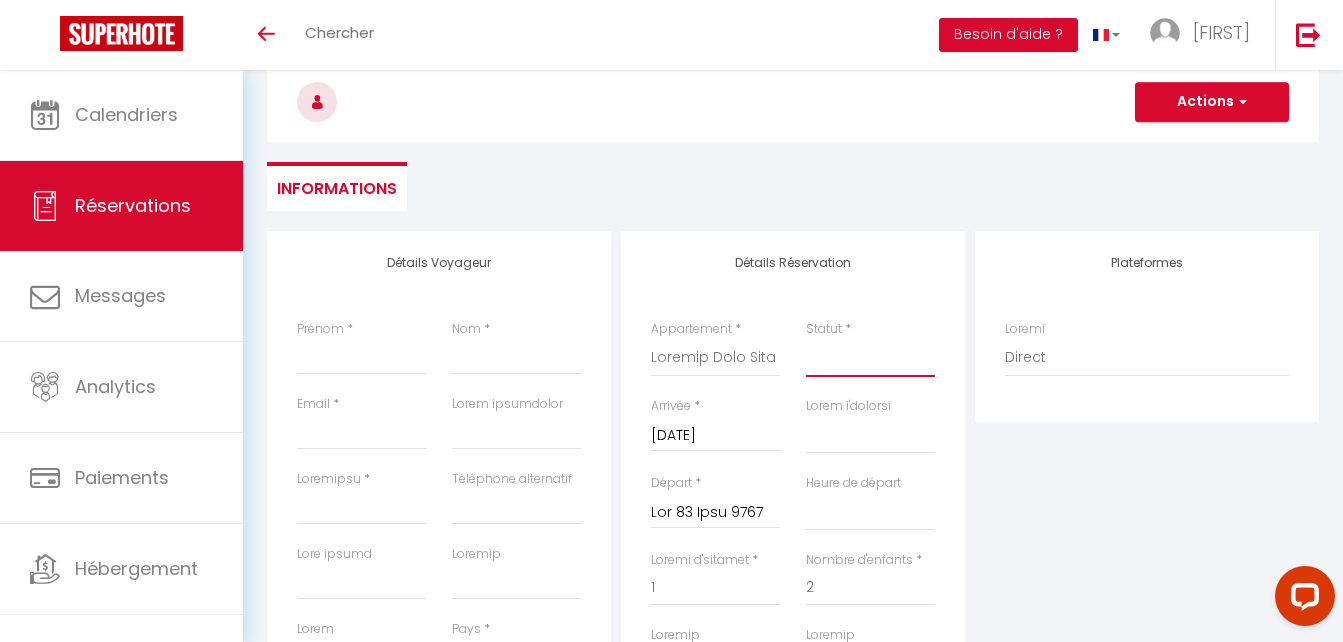 click on "Confirmé Non Confirmé Annulé Annulé par le voyageur No Show Request" at bounding box center (870, 358) 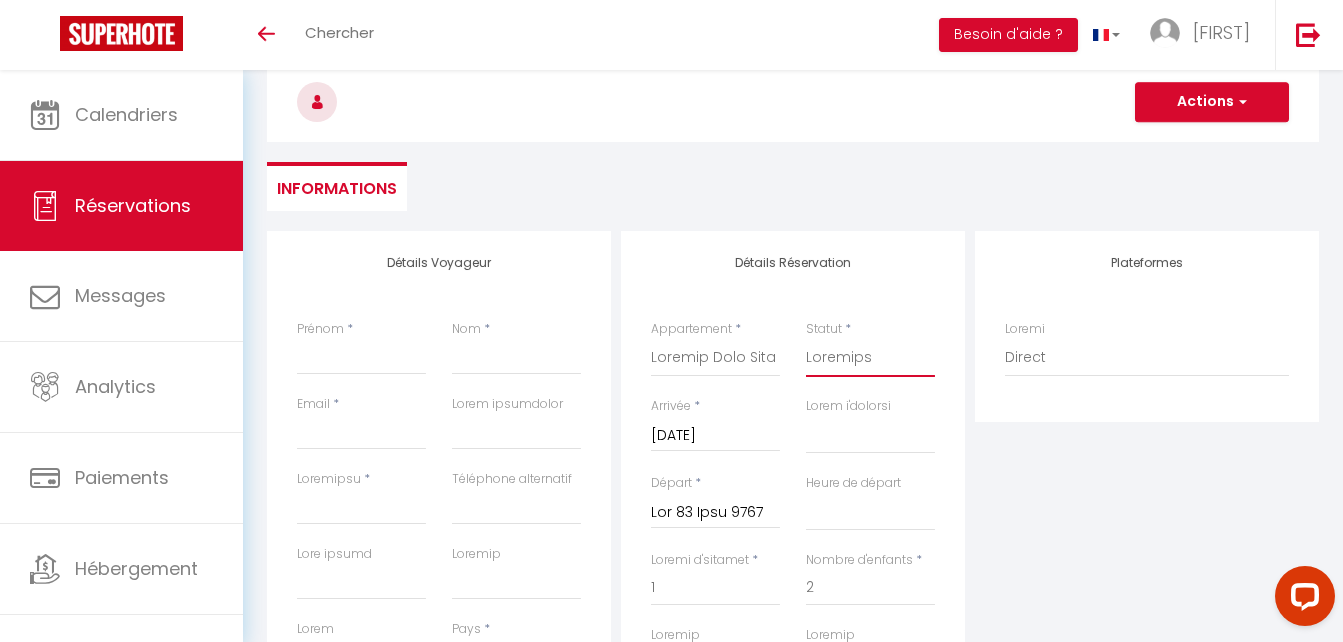 click on "Confirmé Non Confirmé Annulé Annulé par le voyageur No Show Request" at bounding box center [870, 358] 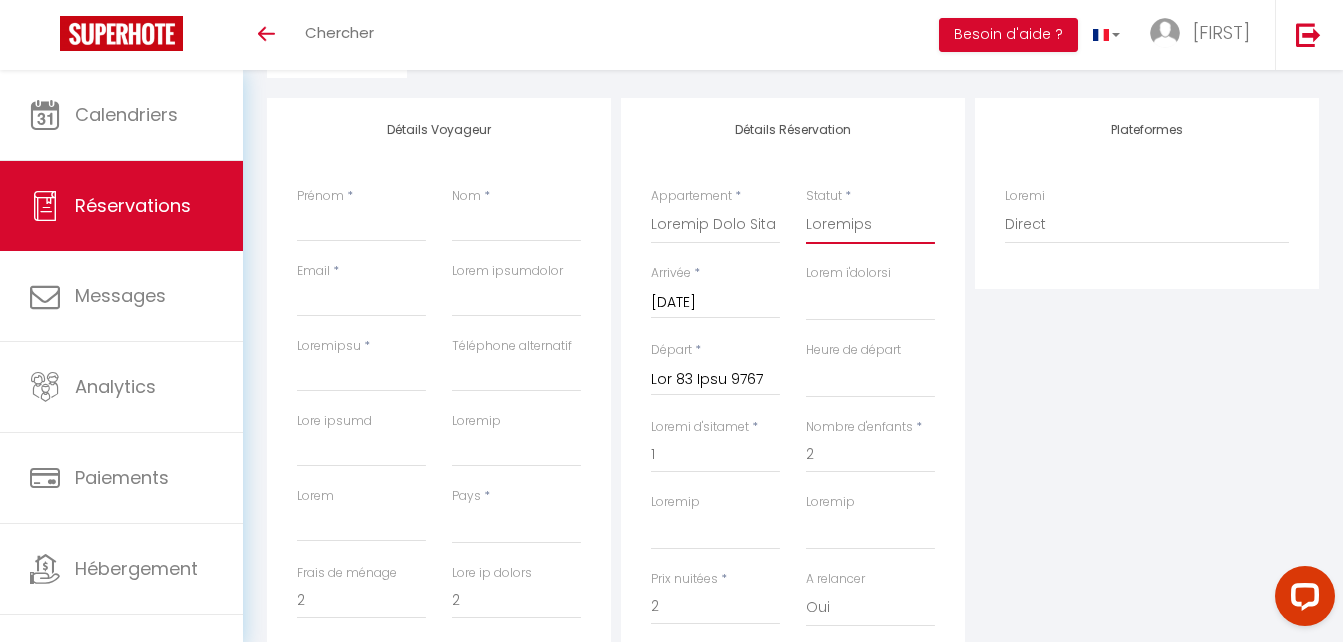 scroll, scrollTop: 200, scrollLeft: 0, axis: vertical 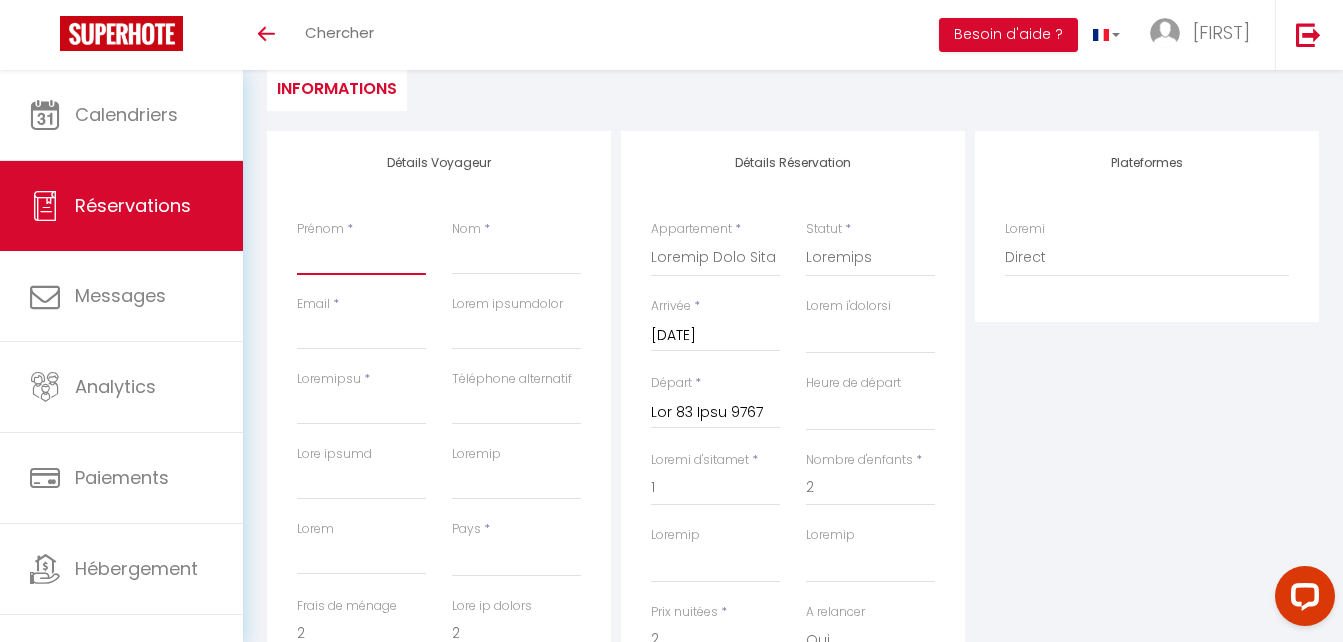 click on "Prénom" at bounding box center [361, 257] 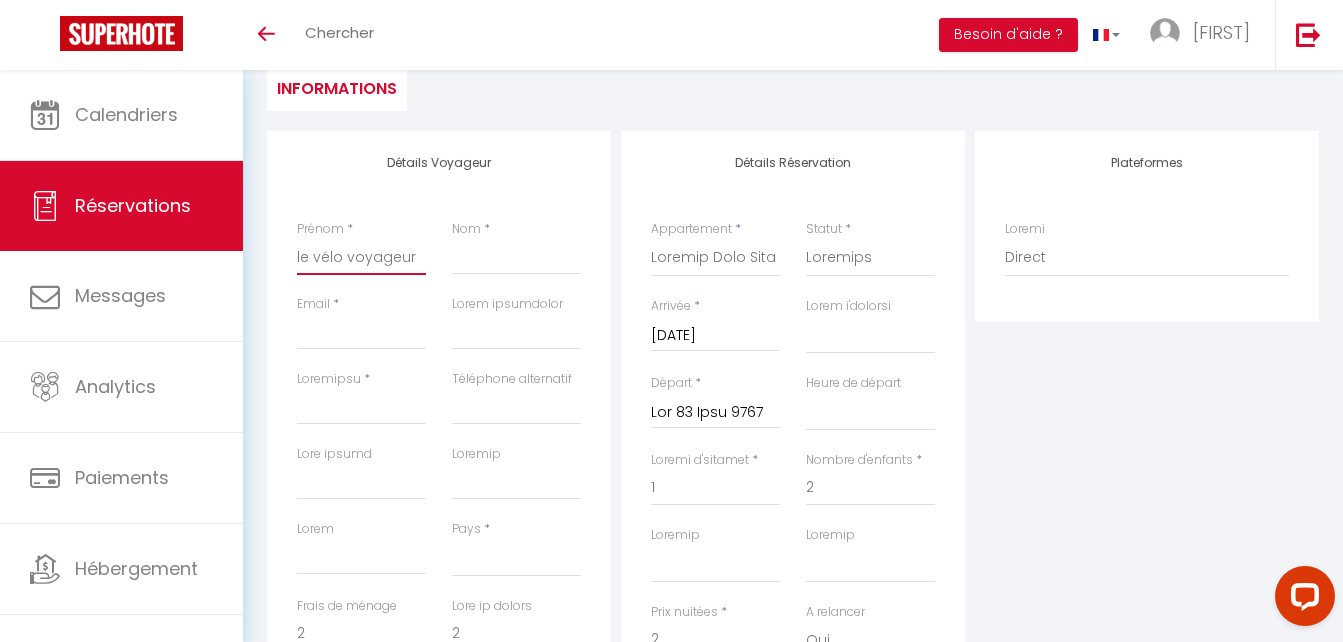type on "le vélo voyageur" 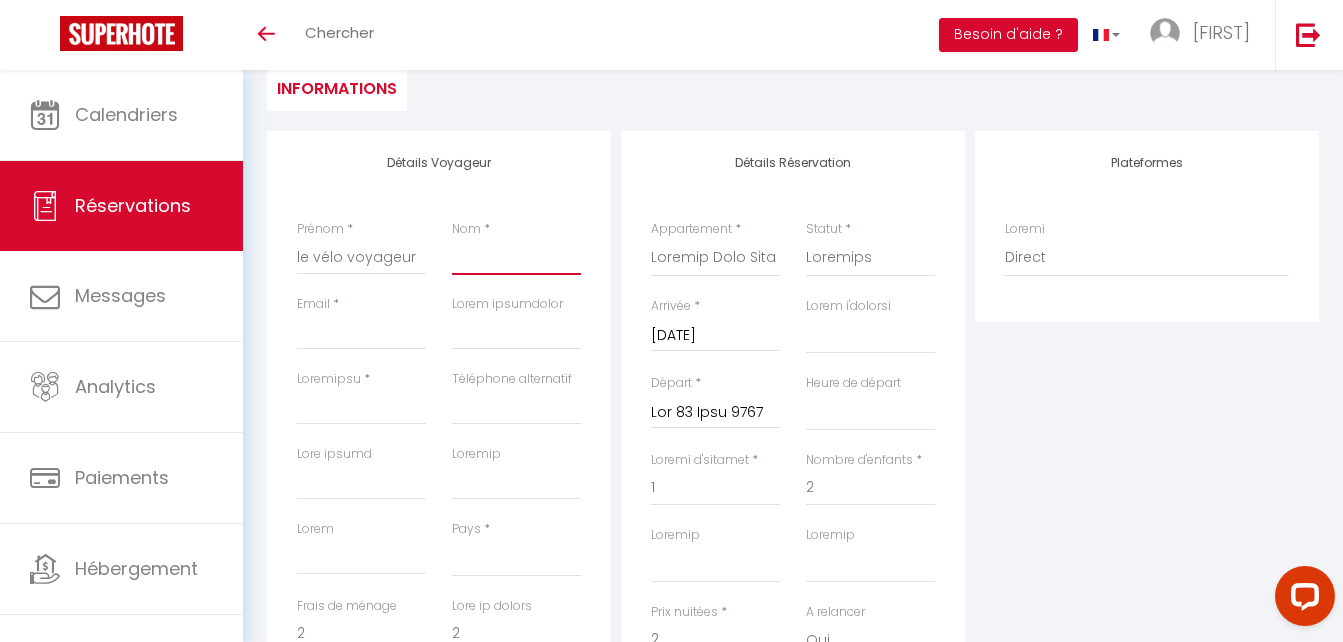 click on "Nom" at bounding box center (516, 257) 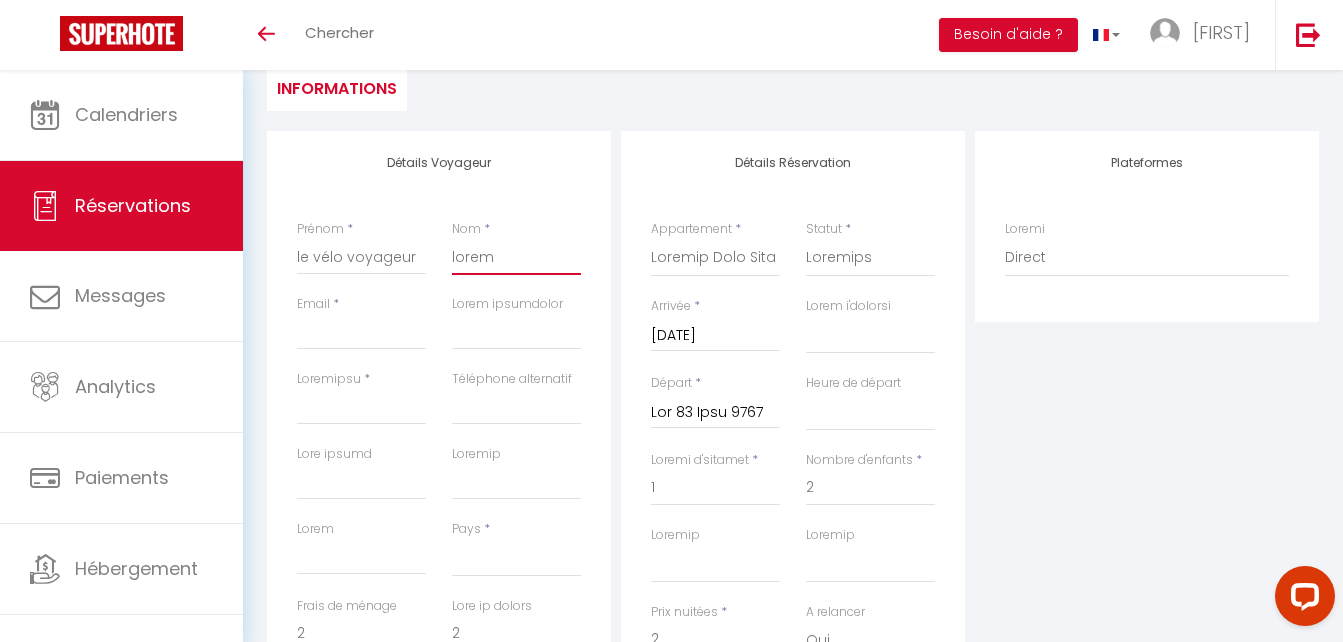 type on "lorem" 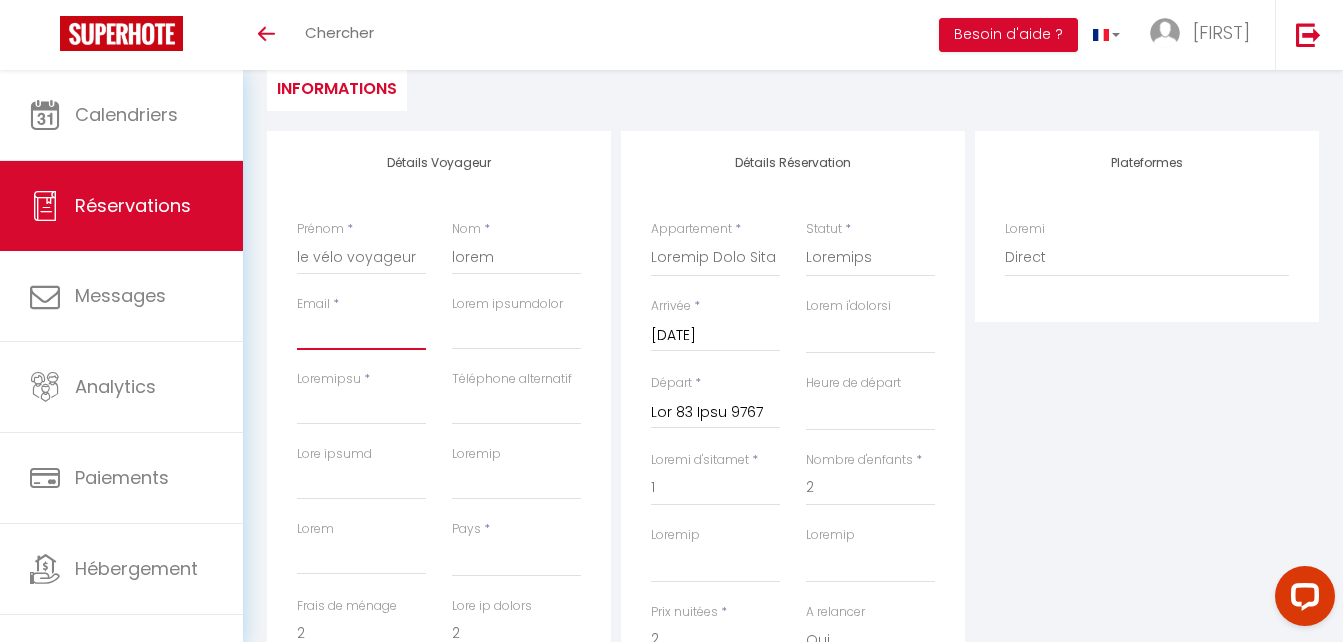 click on "Email client" at bounding box center (361, 332) 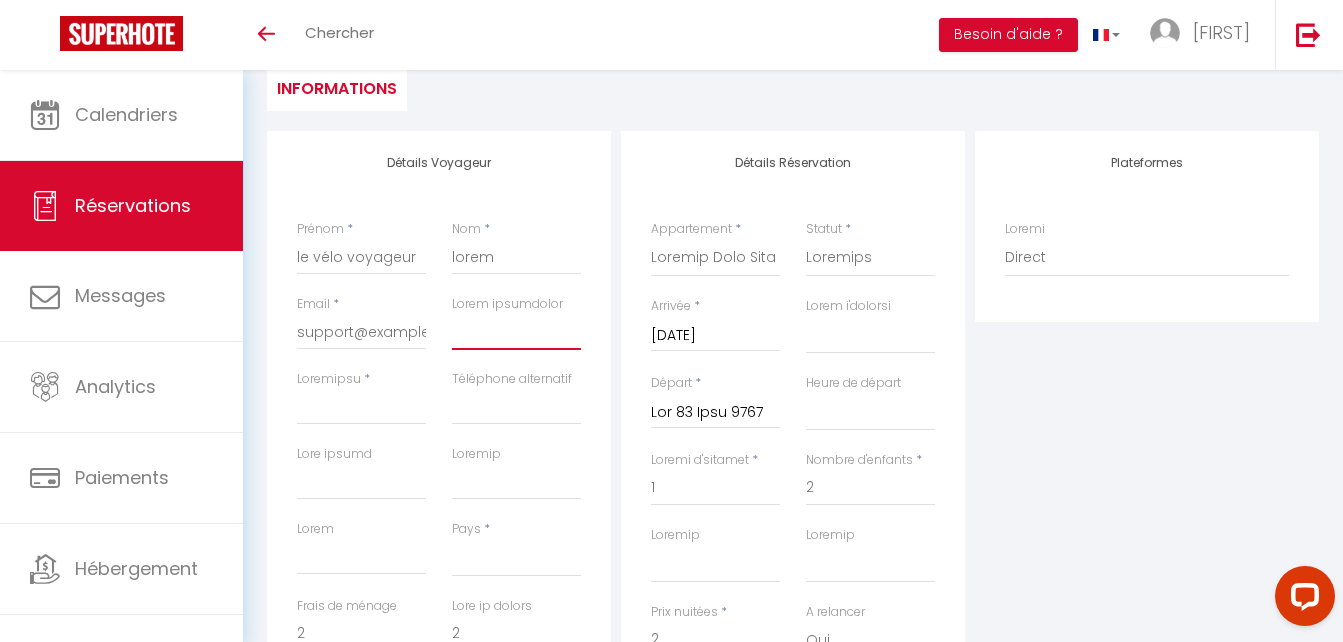 type on "support@example.com" 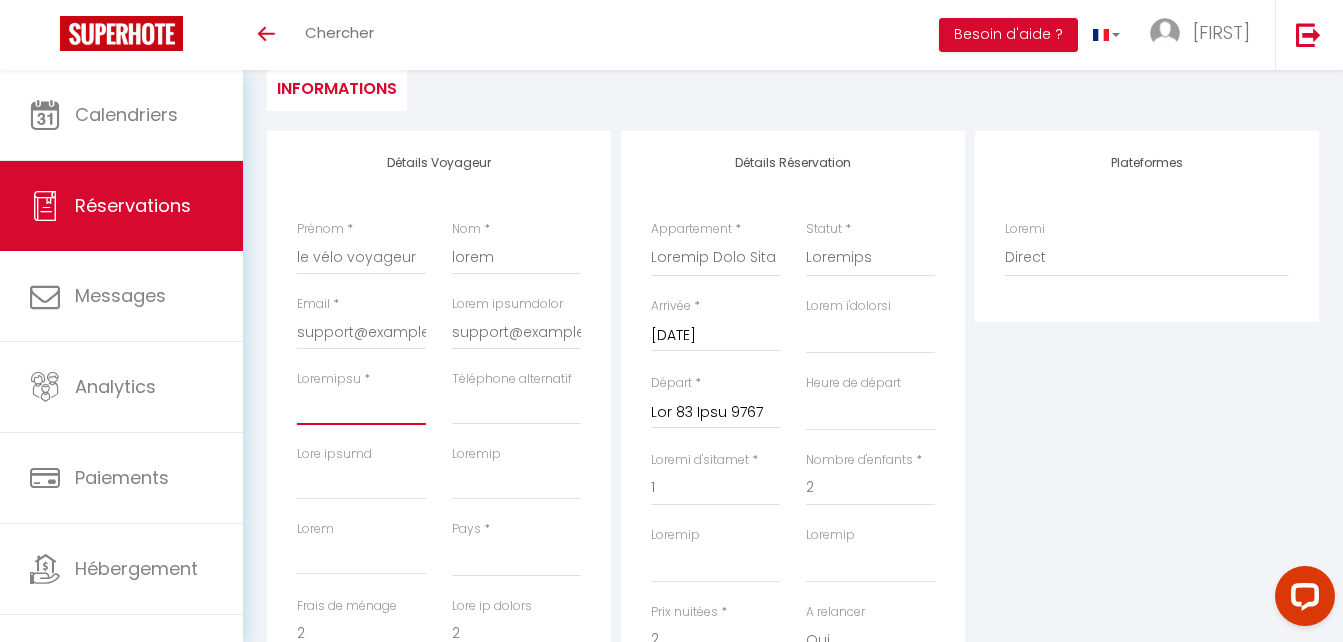 type on "53502025" 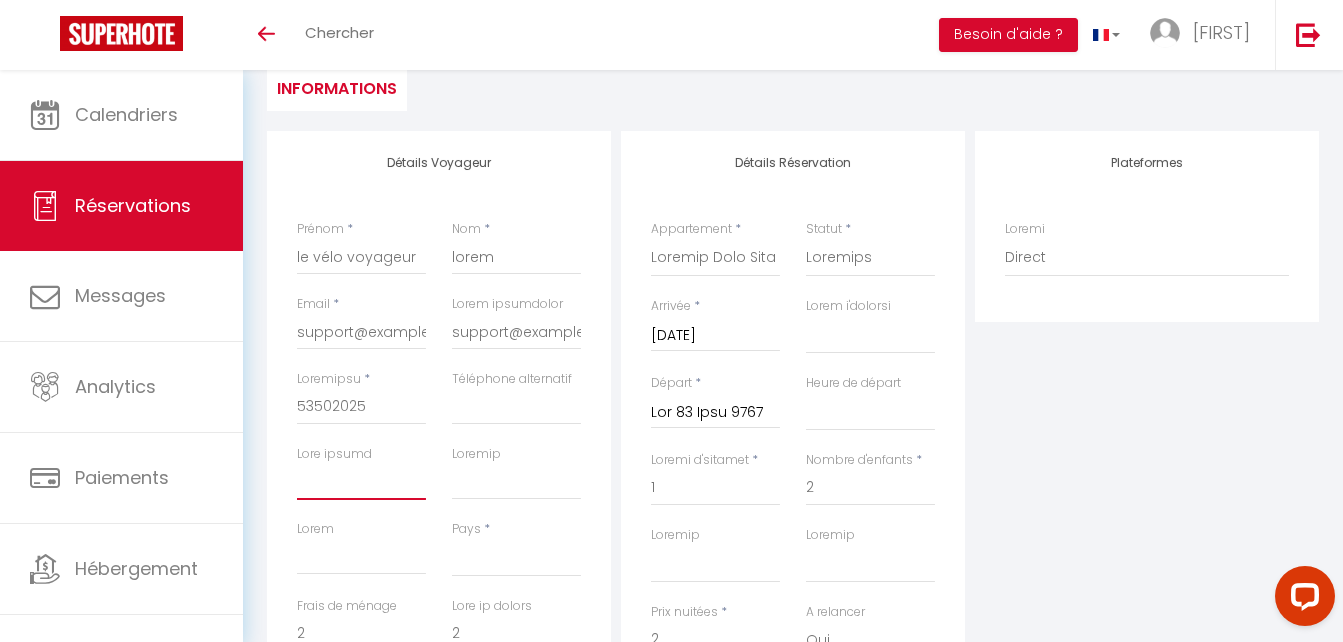 type on "00654" 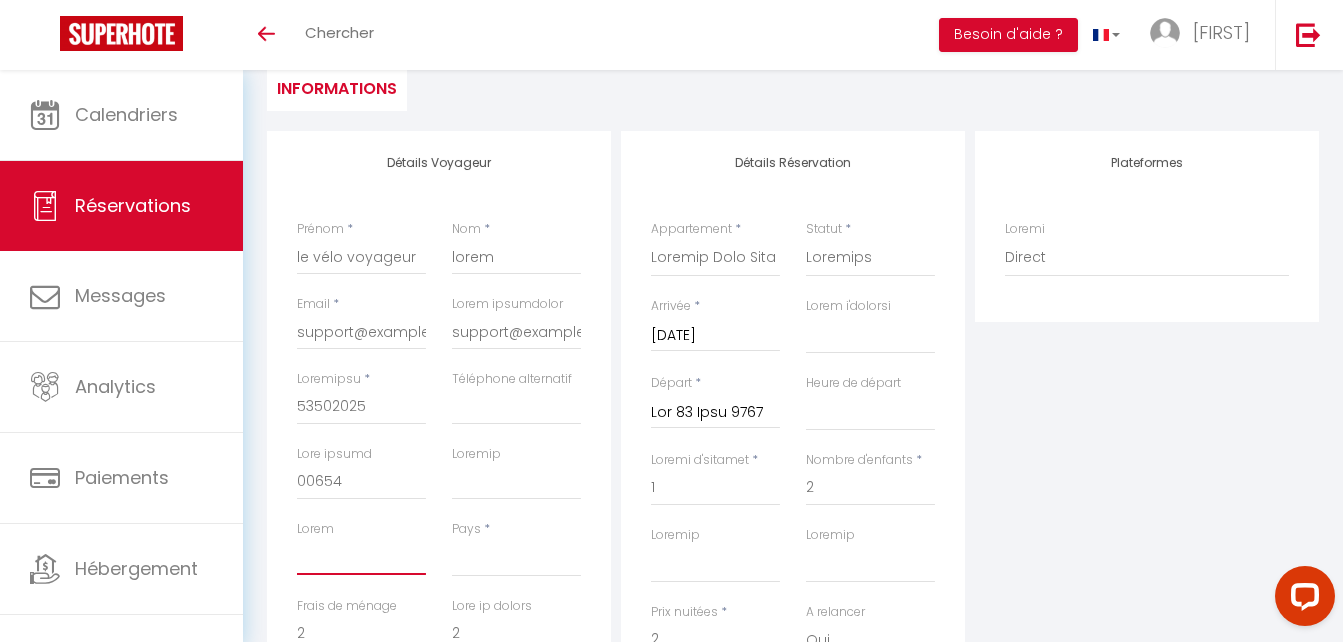 type on "Loremipsu" 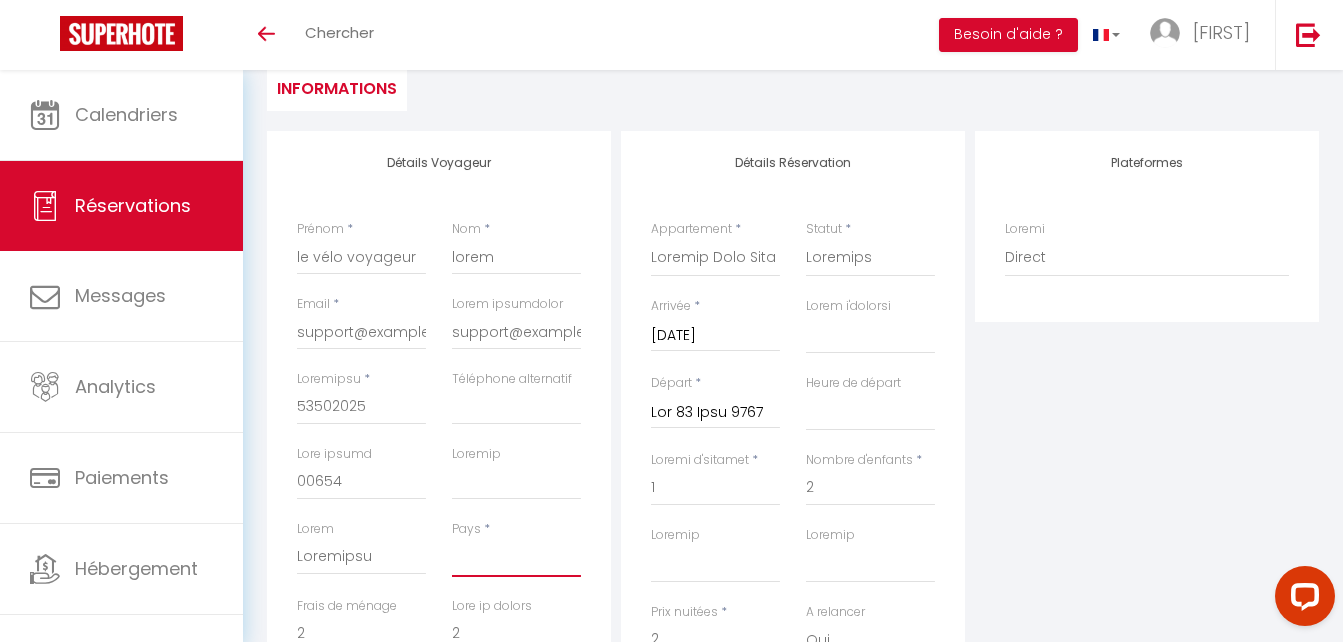 select on "LO" 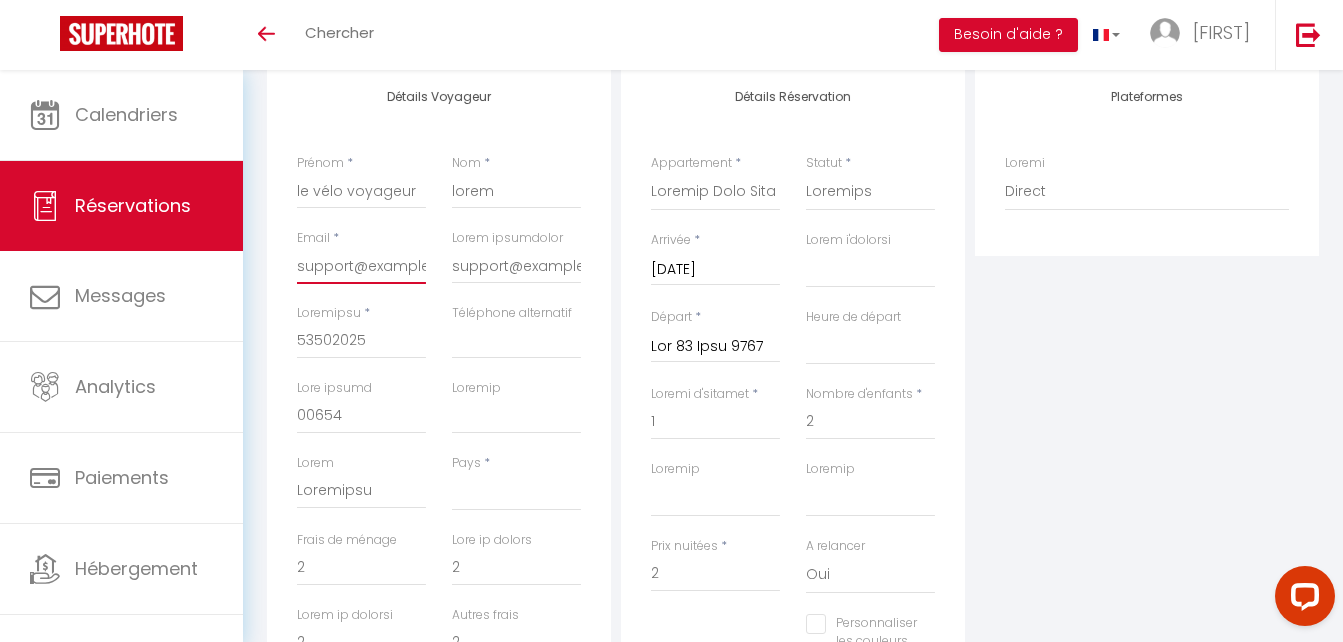 scroll, scrollTop: 300, scrollLeft: 0, axis: vertical 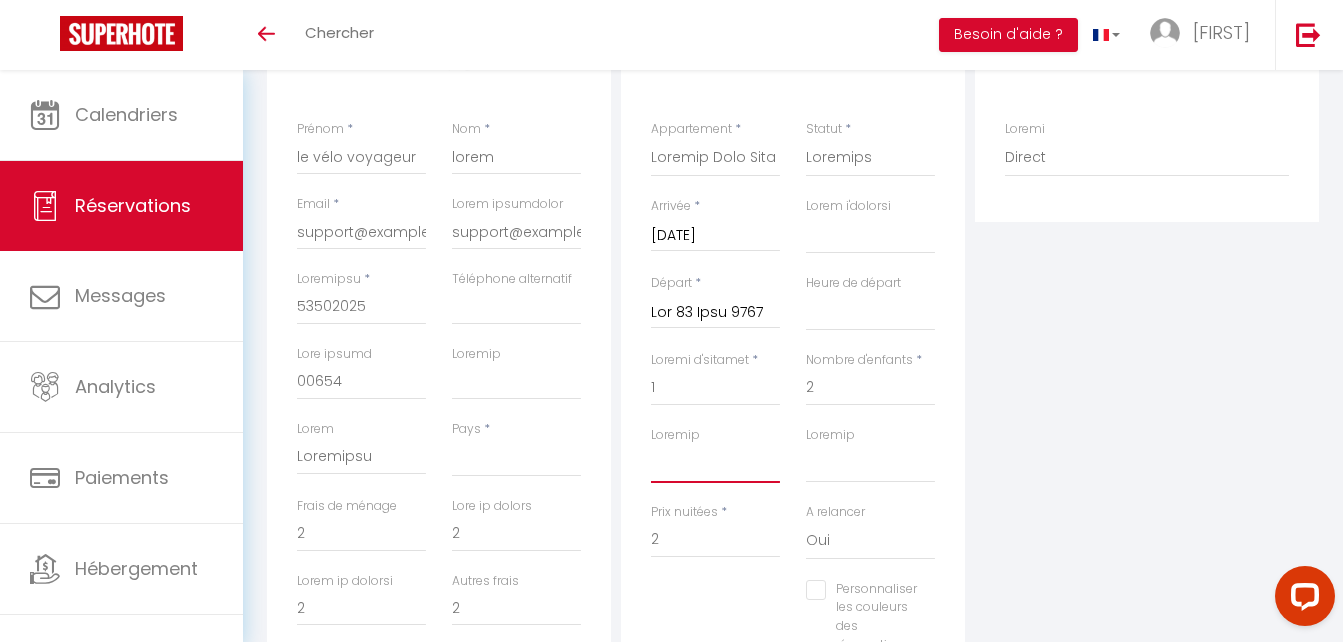 click on "LO   IP" at bounding box center [715, 464] 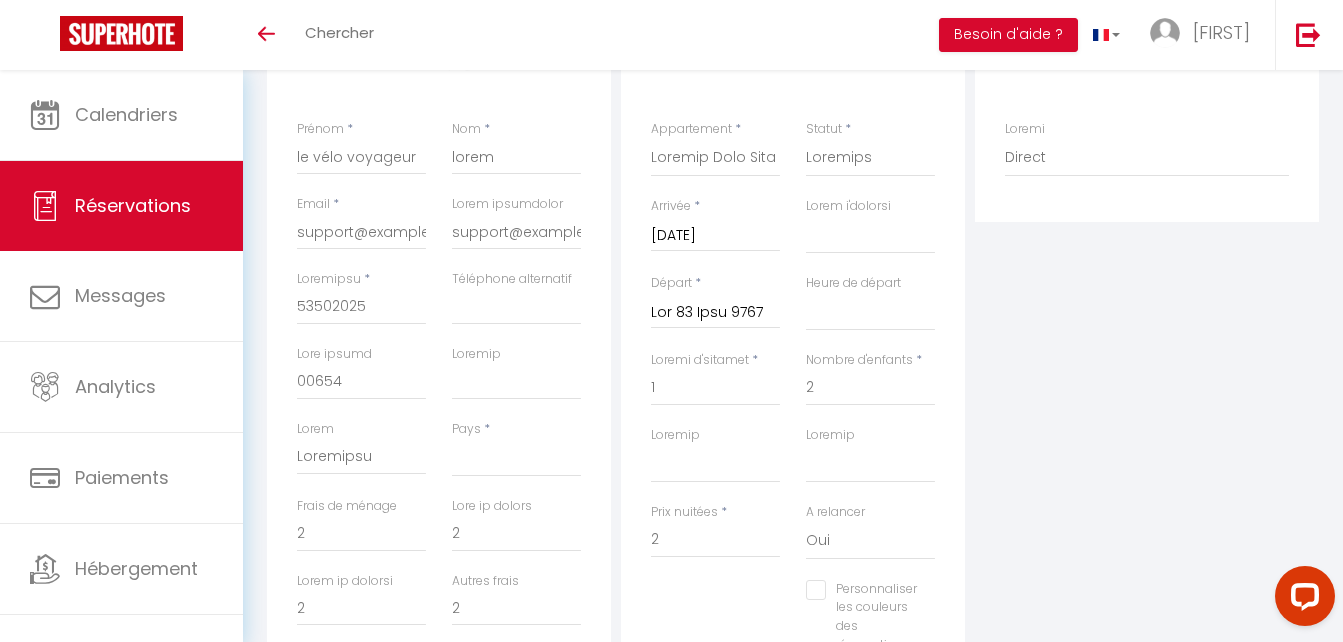 click on "Personnaliser les couleurs des réservations     #D7092E" at bounding box center [793, 627] 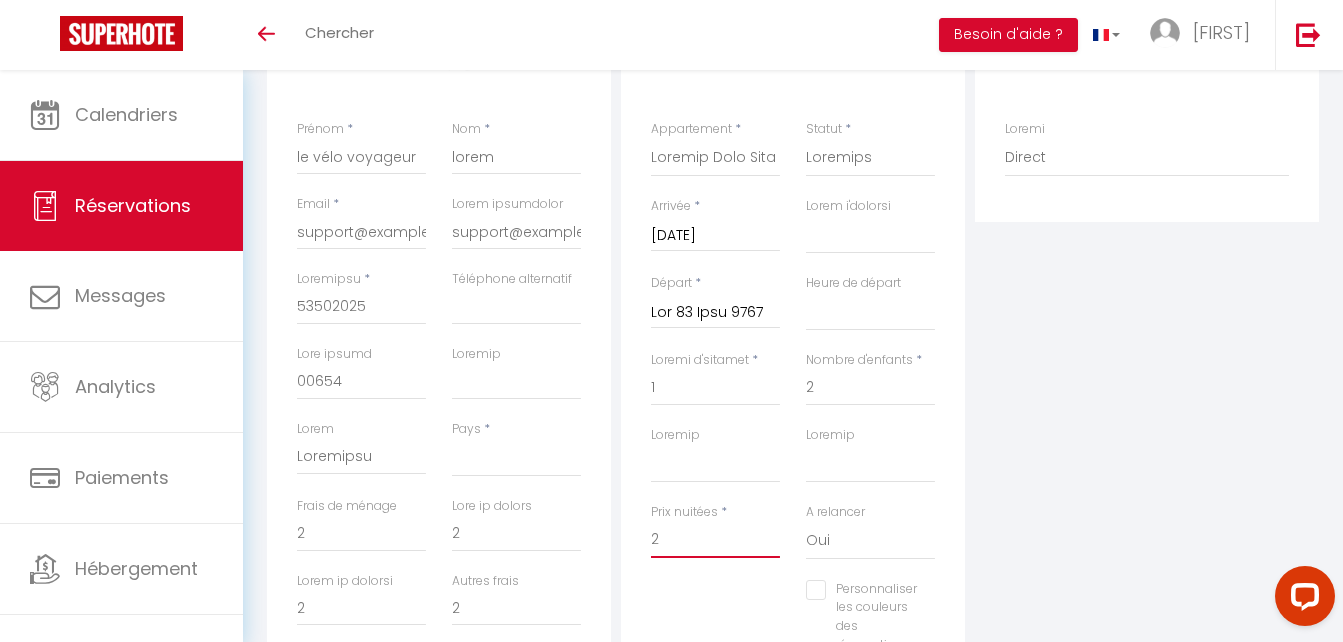click on "2" at bounding box center [715, 540] 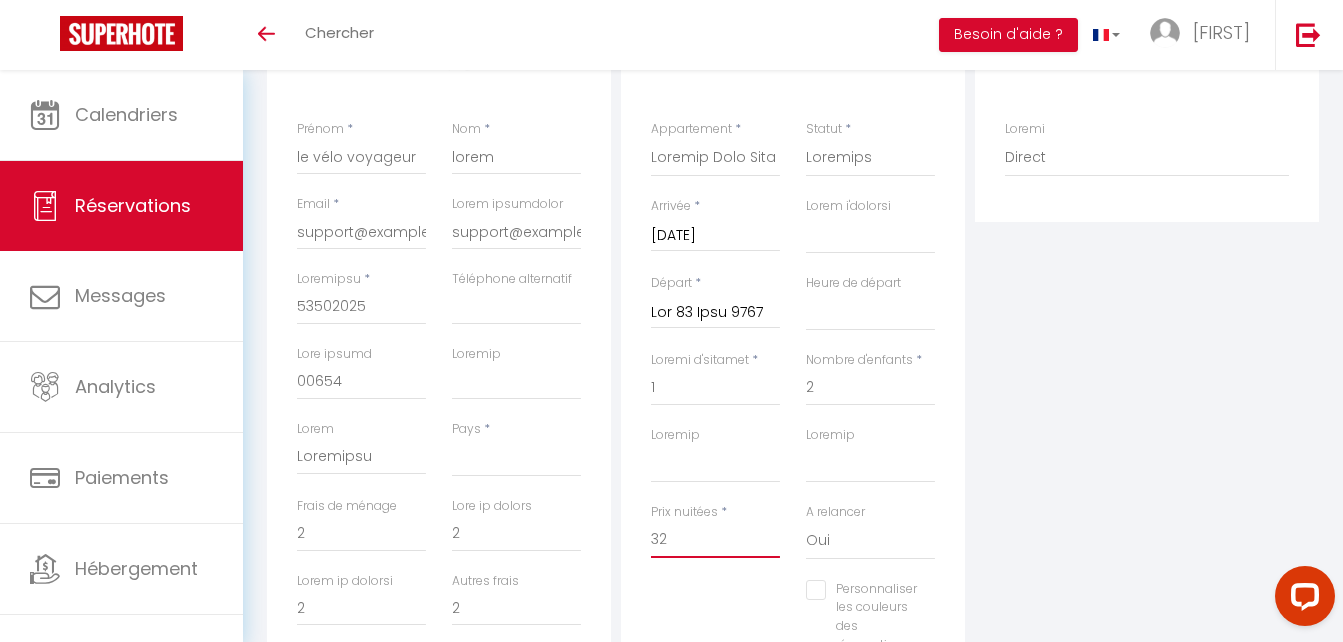 type on "32" 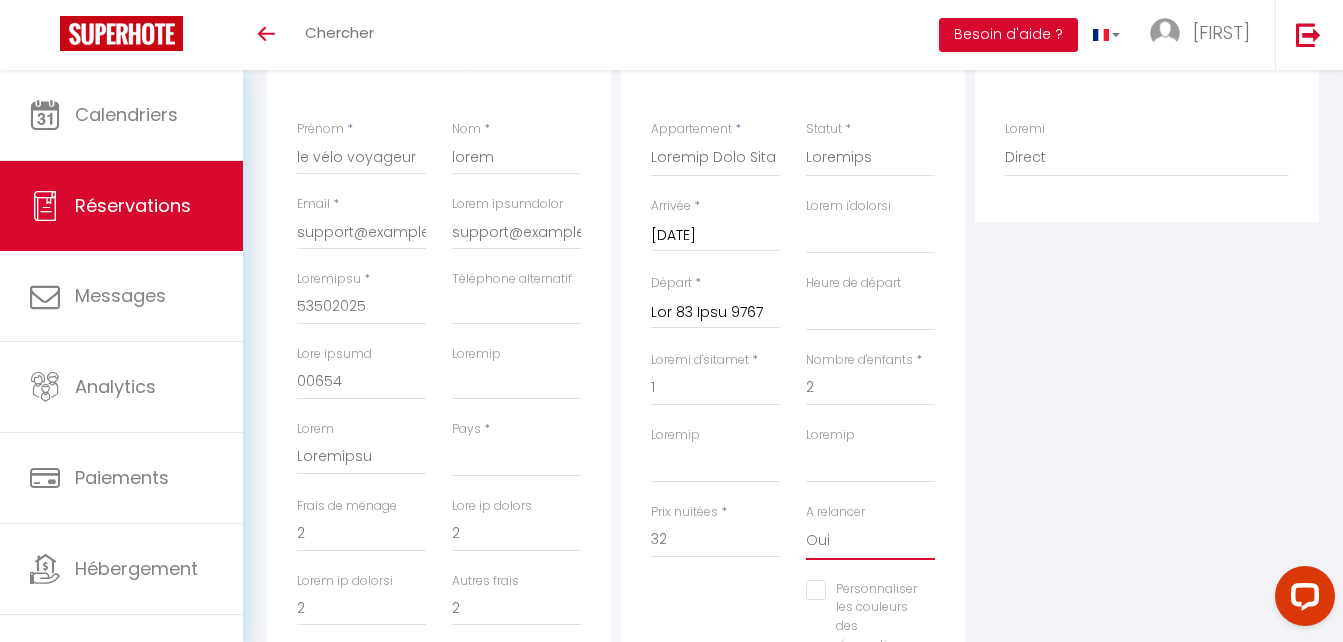 click on "Oui   Non" at bounding box center [870, 541] 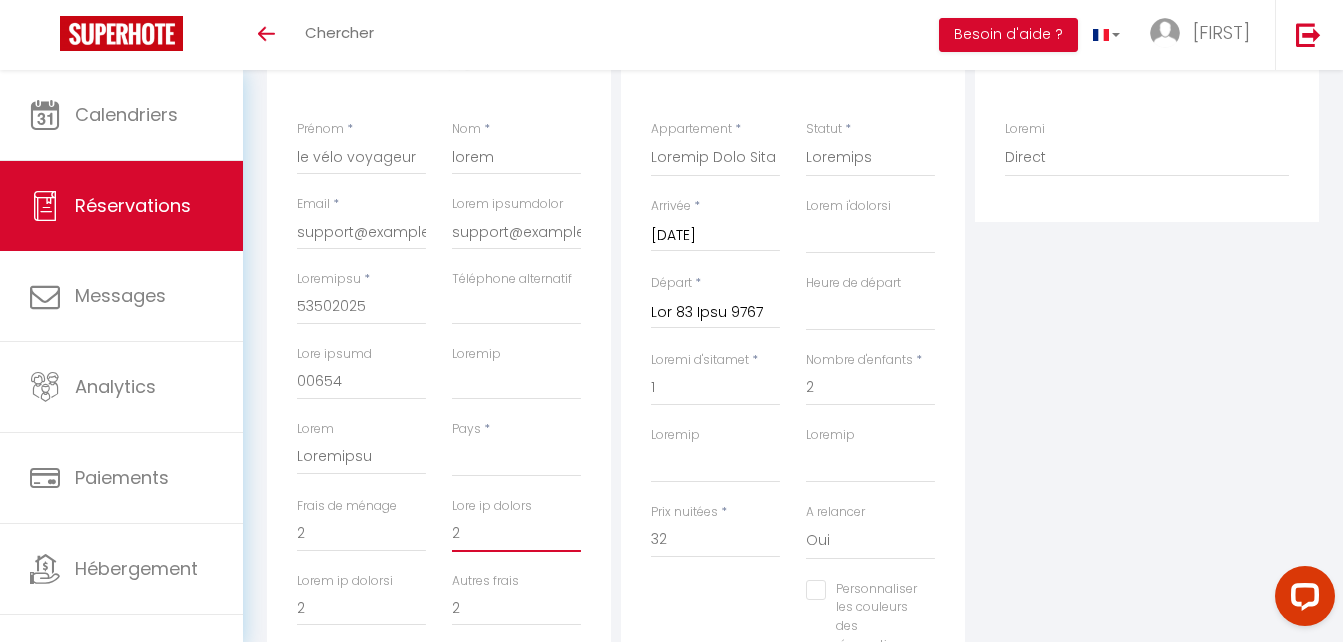 click on "2" at bounding box center [516, 534] 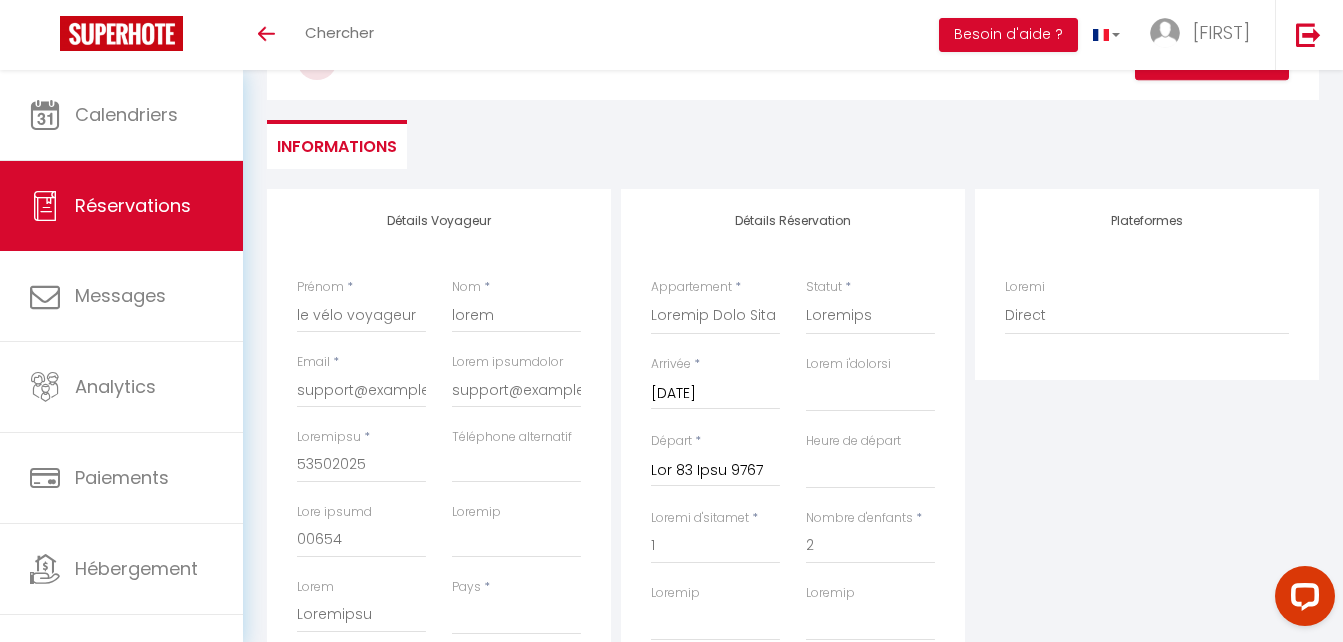scroll, scrollTop: 0, scrollLeft: 0, axis: both 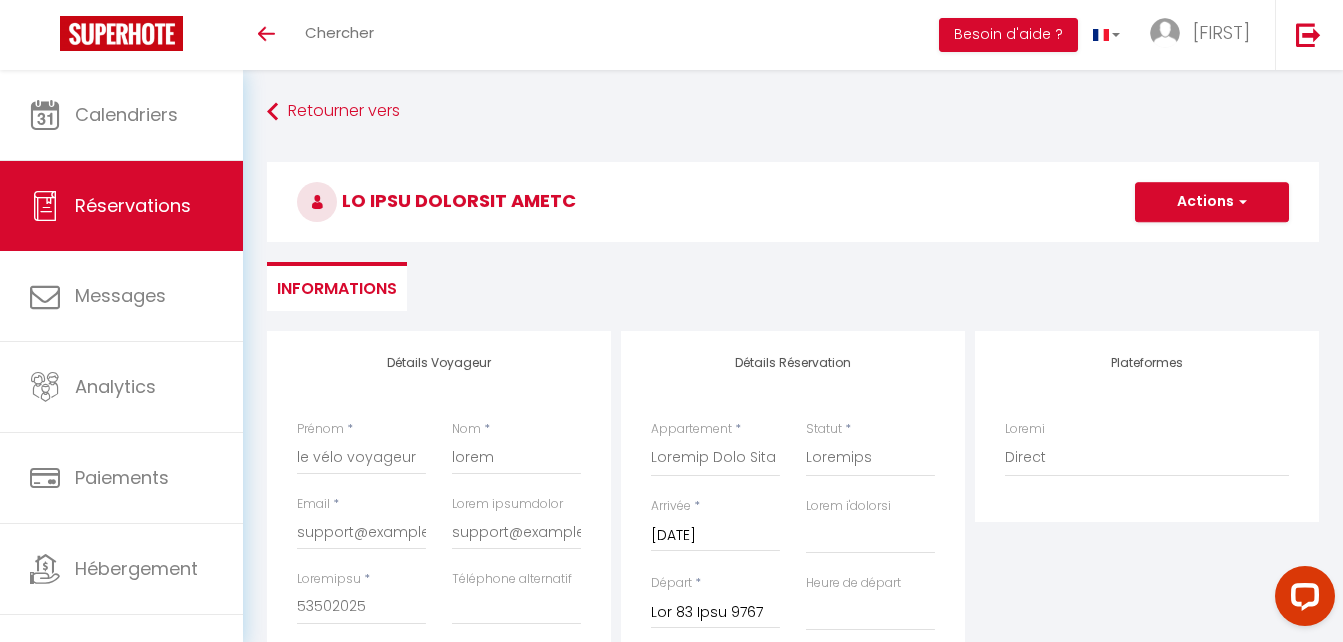 type on "0.86" 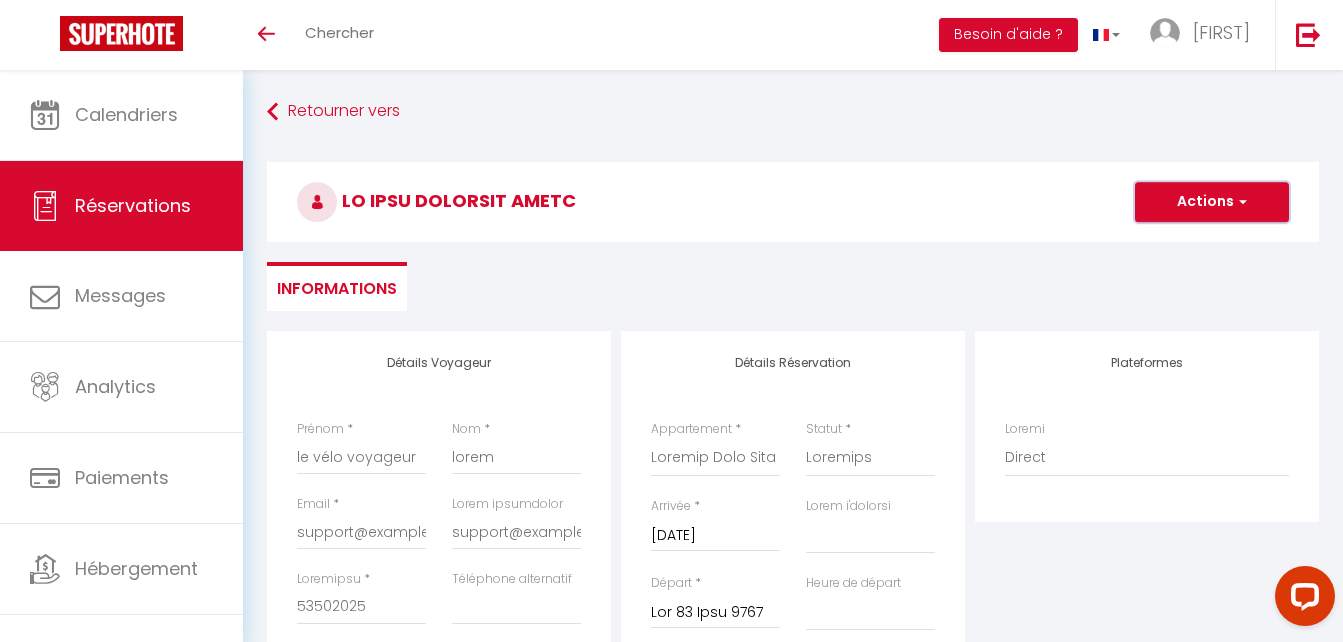 click on "Actions" at bounding box center (1212, 202) 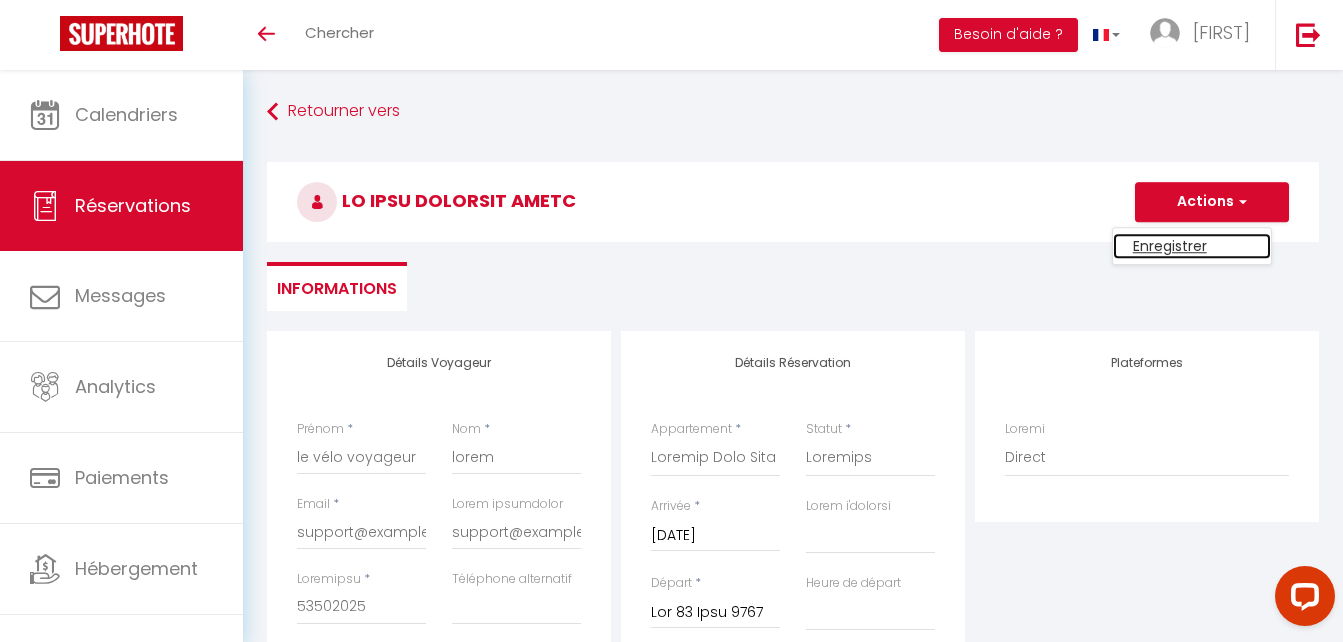 click on "Enregistrer" at bounding box center (1192, 246) 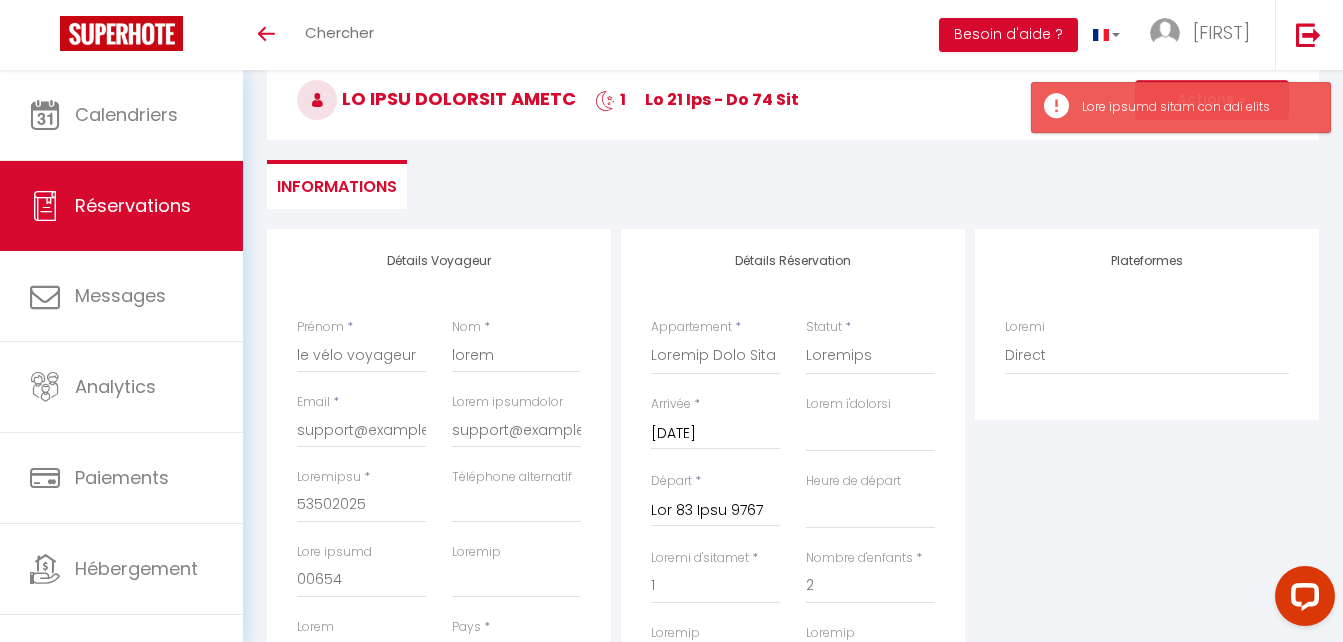 scroll, scrollTop: 200, scrollLeft: 0, axis: vertical 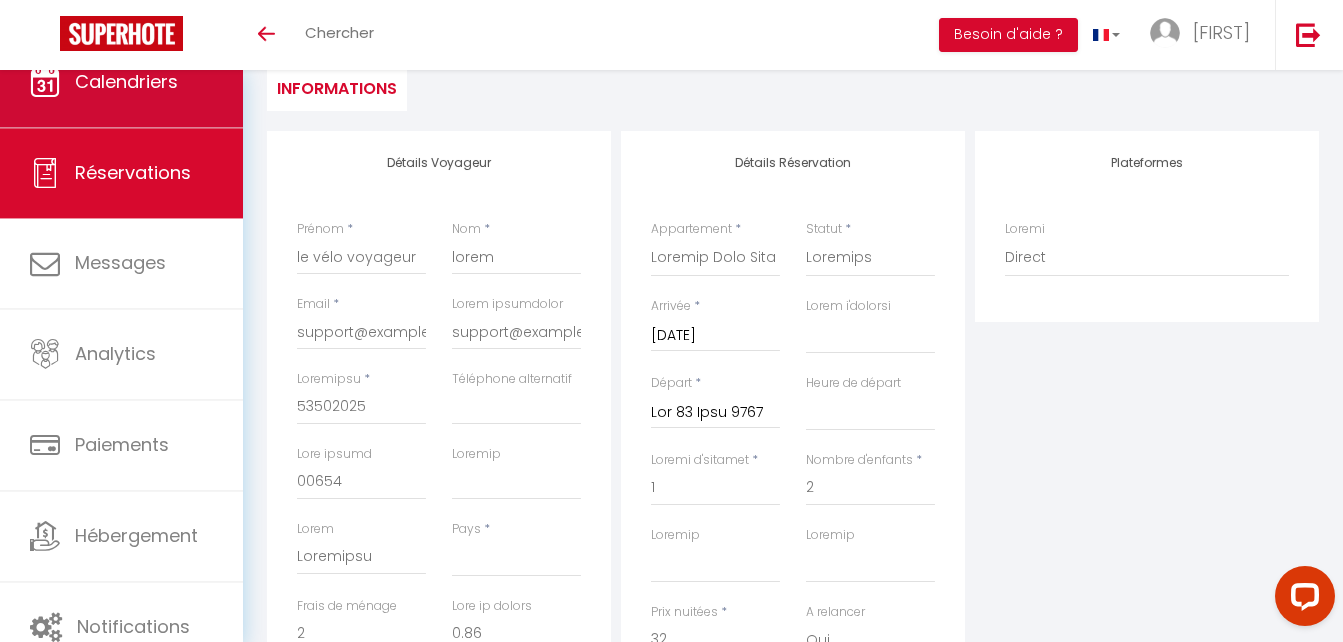 click on "Calendriers" at bounding box center (121, 82) 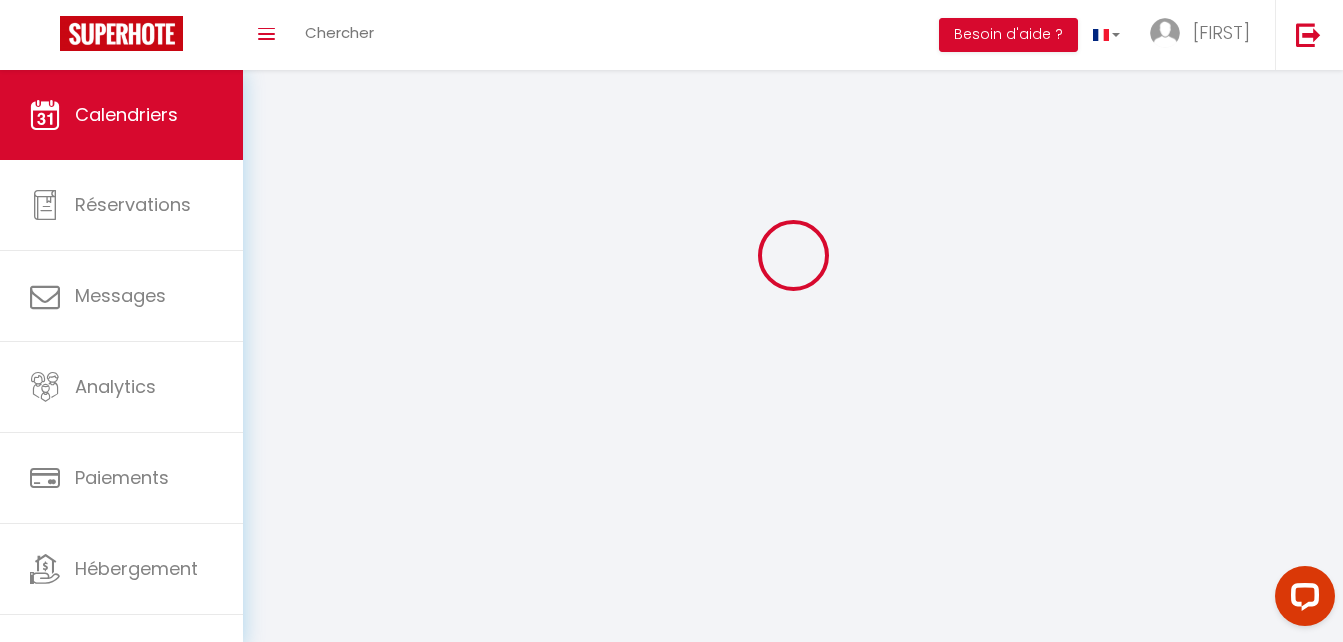 scroll, scrollTop: 0, scrollLeft: 0, axis: both 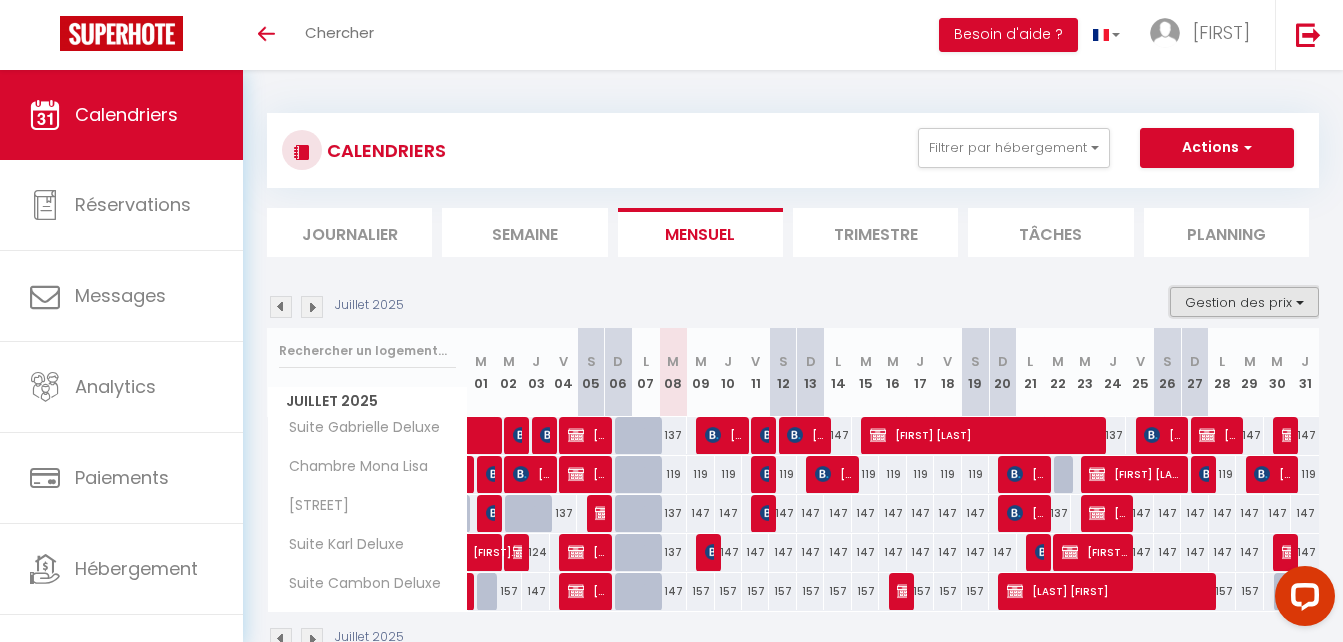 click on "Gestion des prix" at bounding box center [1244, 302] 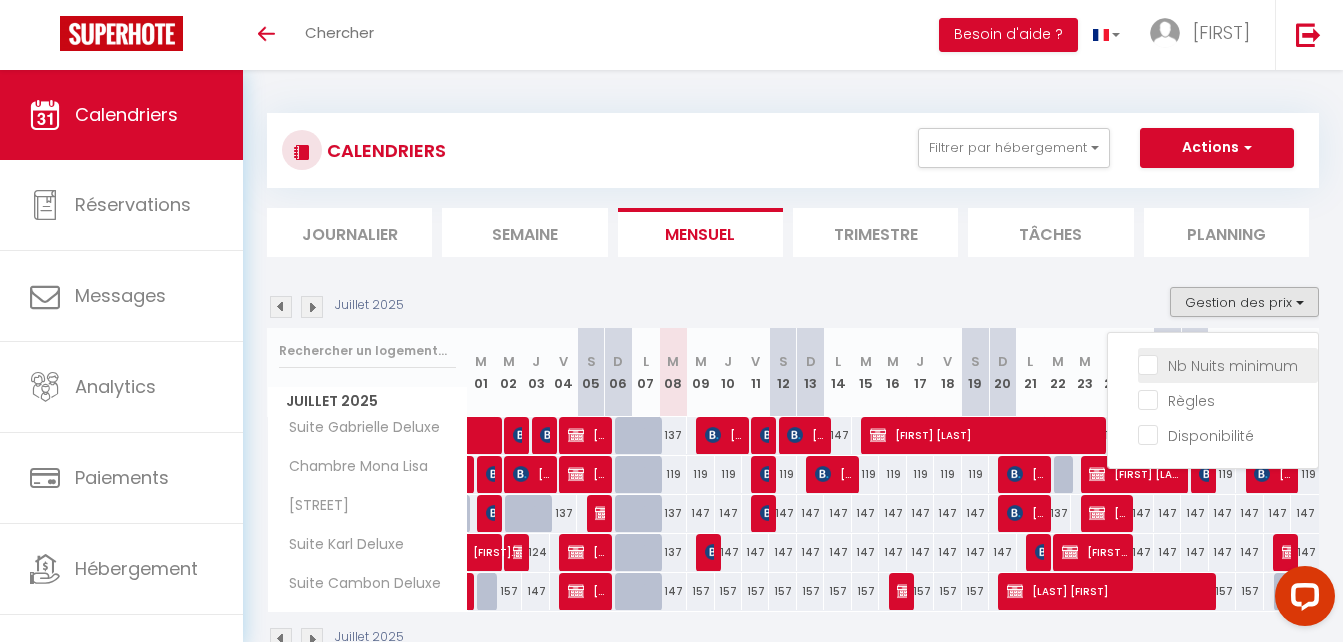 click on "Nb Nuits minimum" at bounding box center [1228, 364] 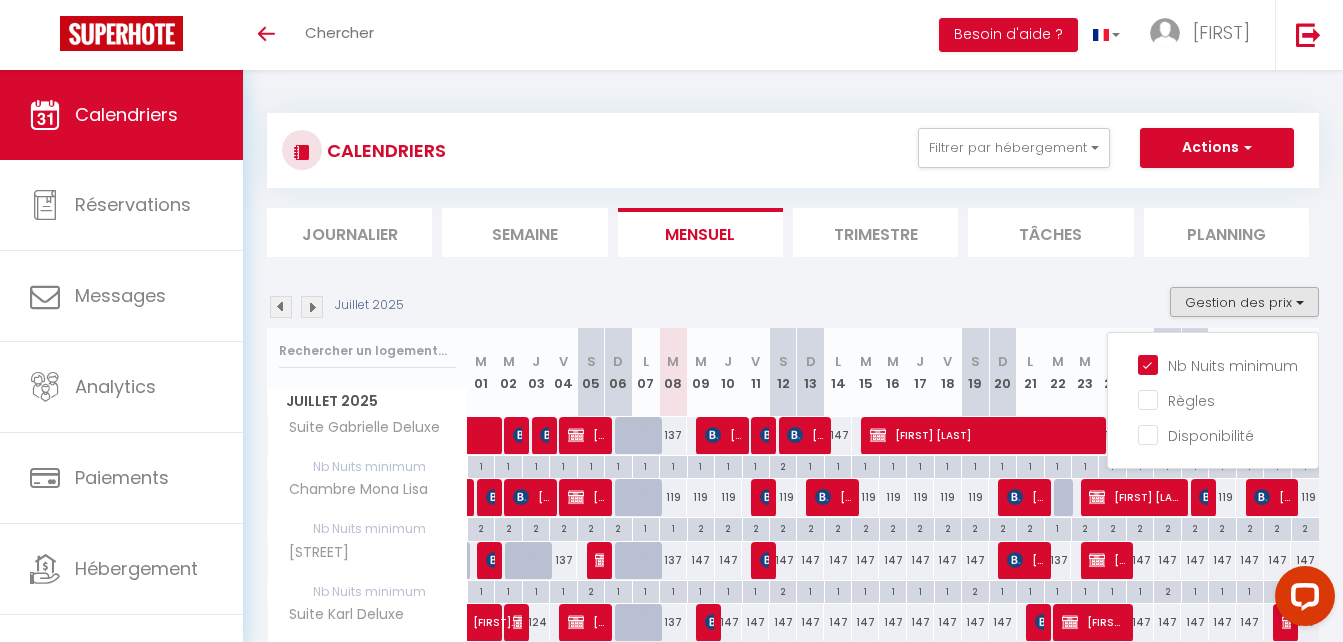 click on "2" at bounding box center (481, 527) 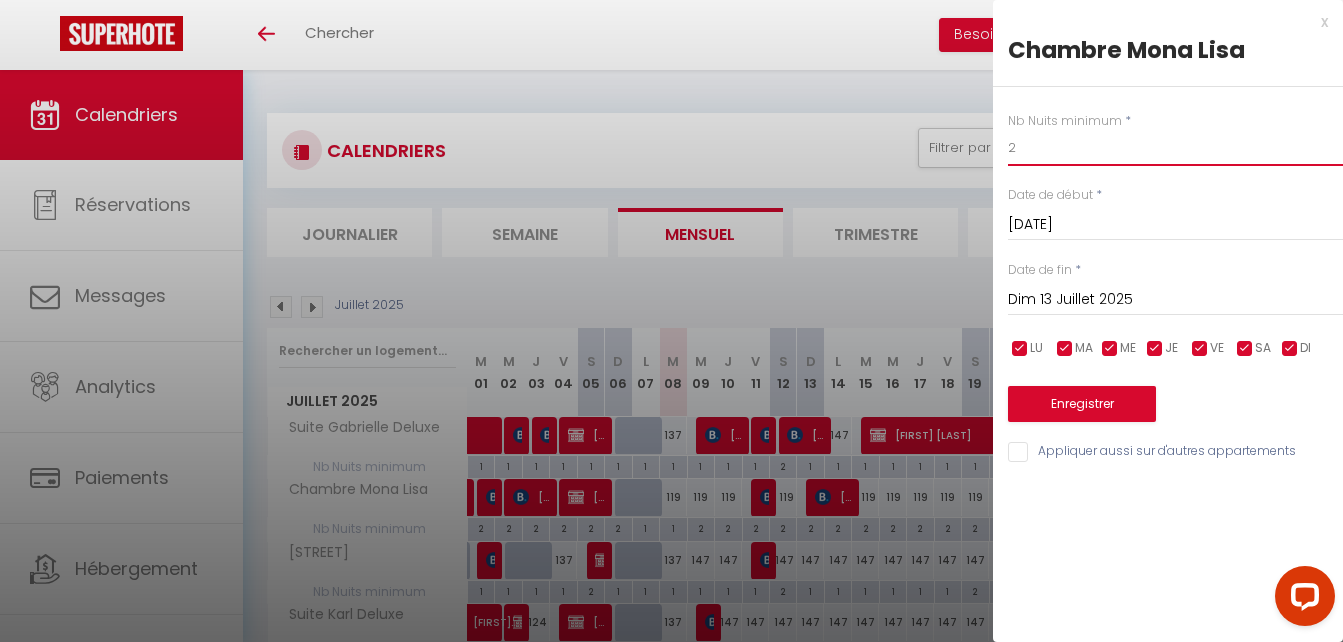 click on "2" at bounding box center [1175, 148] 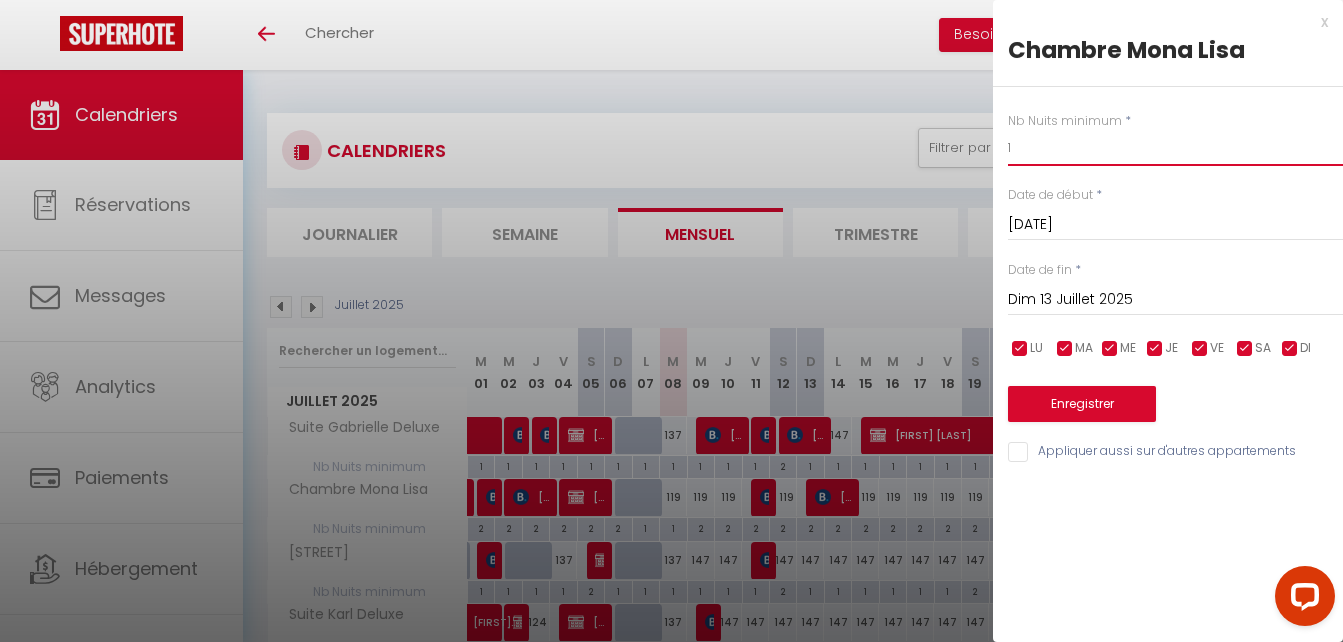 type on "1" 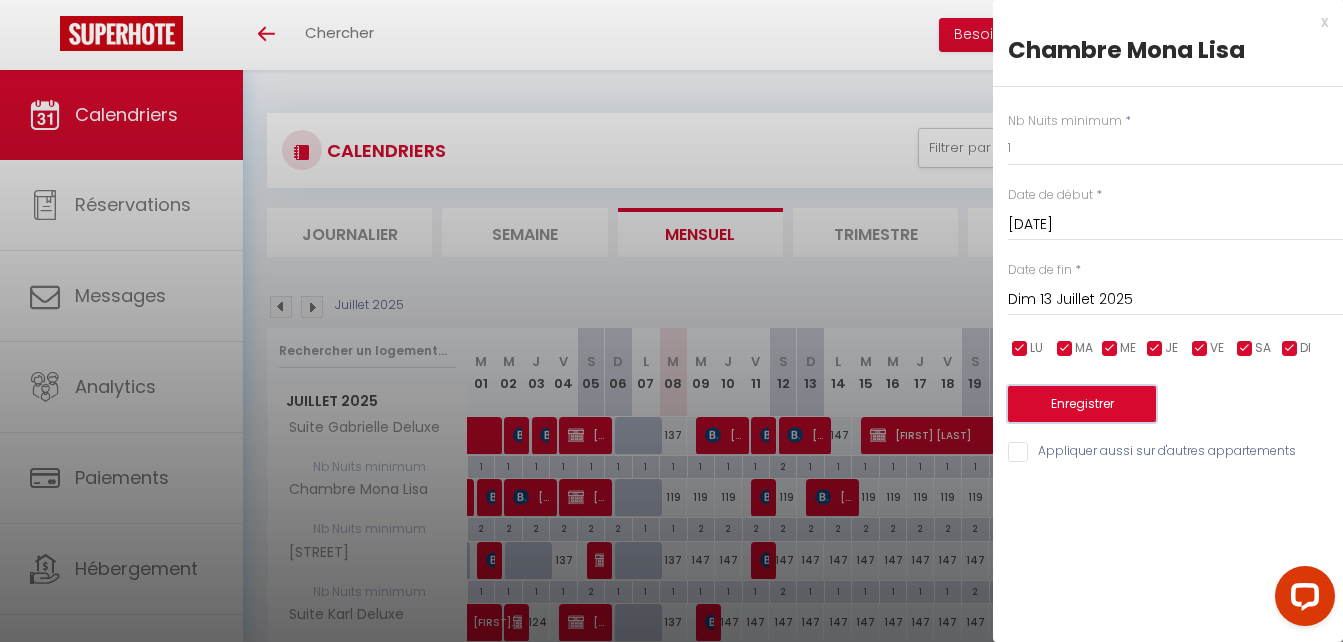 click on "Enregistrer" at bounding box center [1082, 404] 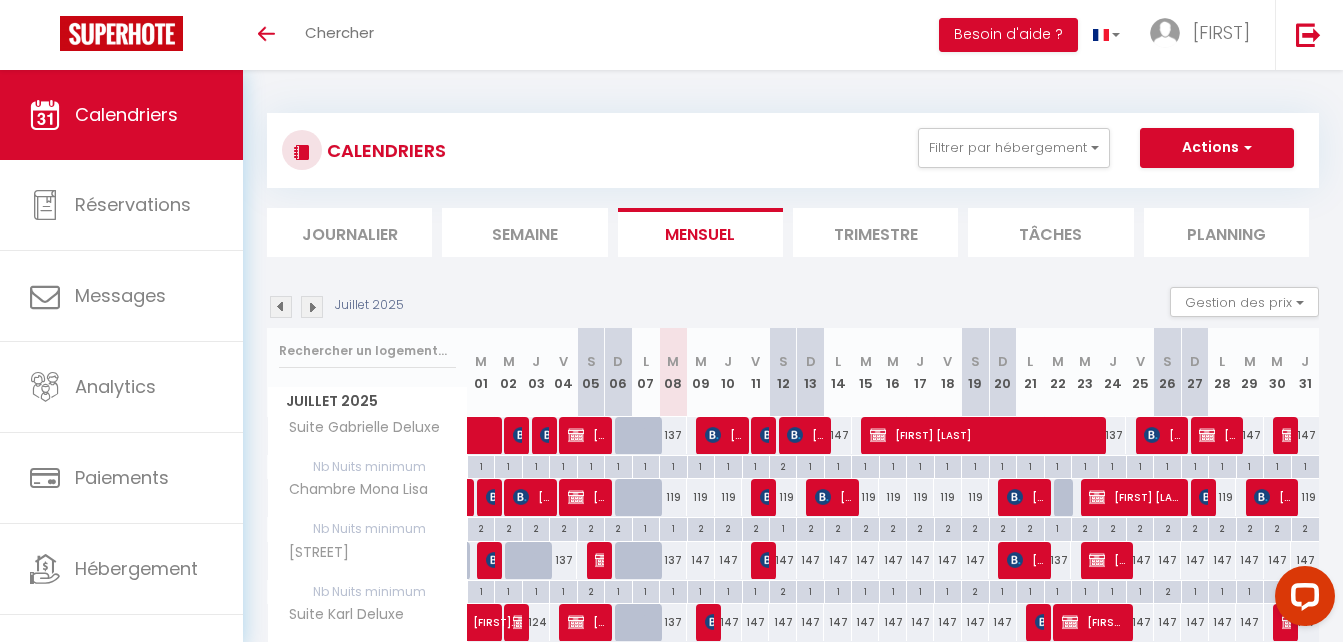 click on "2" at bounding box center (481, 527) 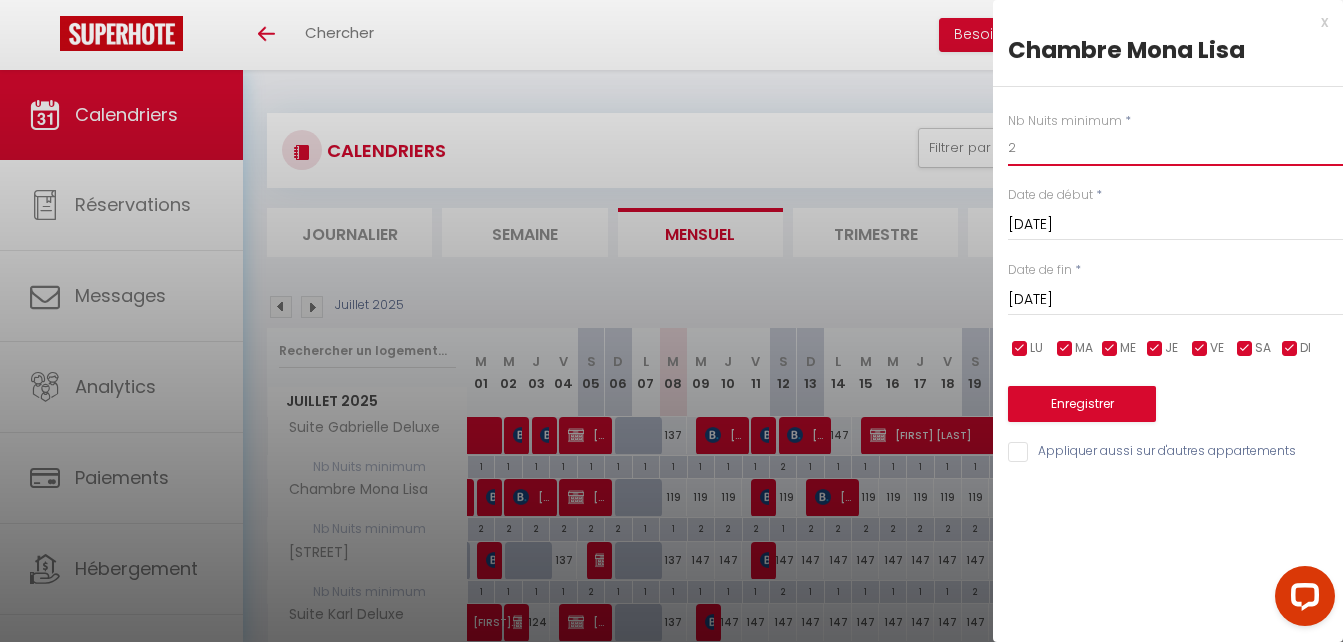click on "2" at bounding box center (1175, 148) 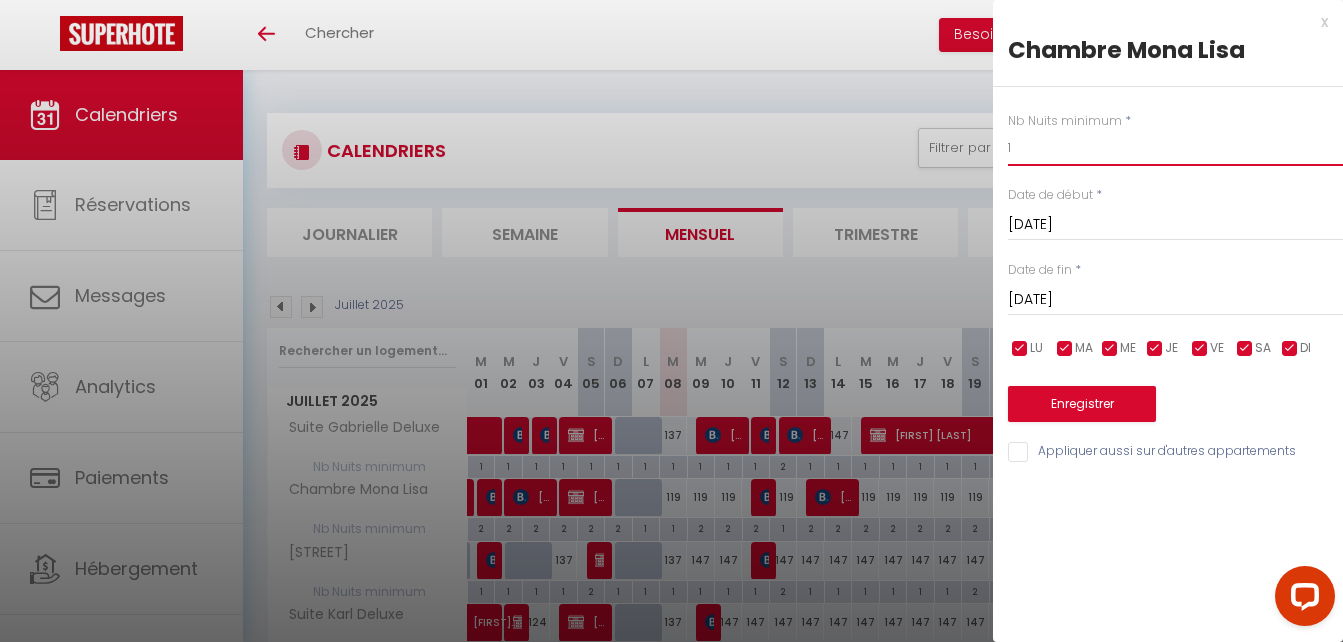 type on "1" 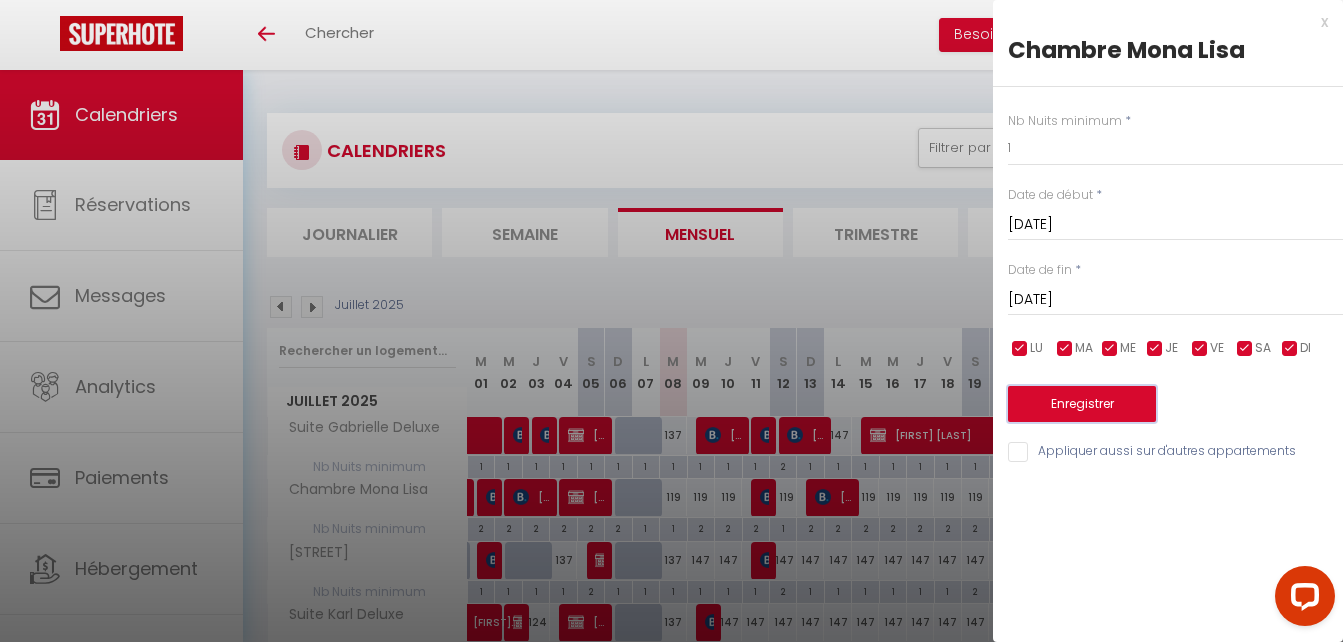 click on "Enregistrer" at bounding box center [1082, 404] 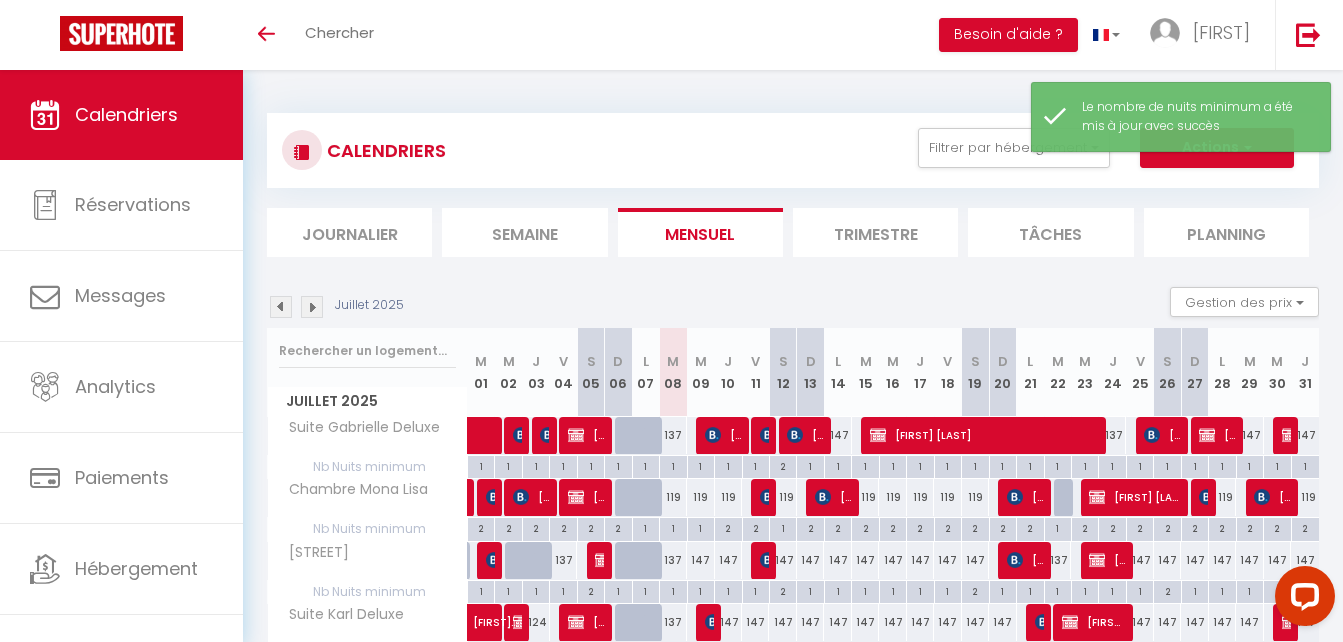 click on "2" at bounding box center (481, 527) 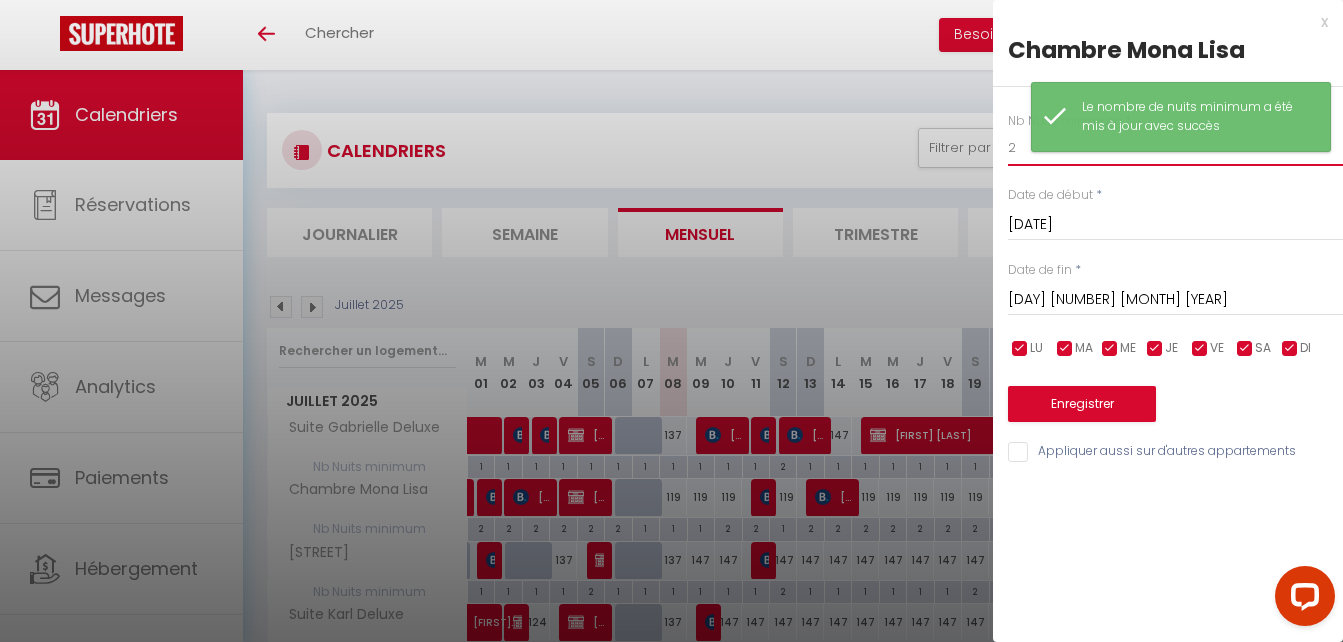 click on "2" at bounding box center (1175, 148) 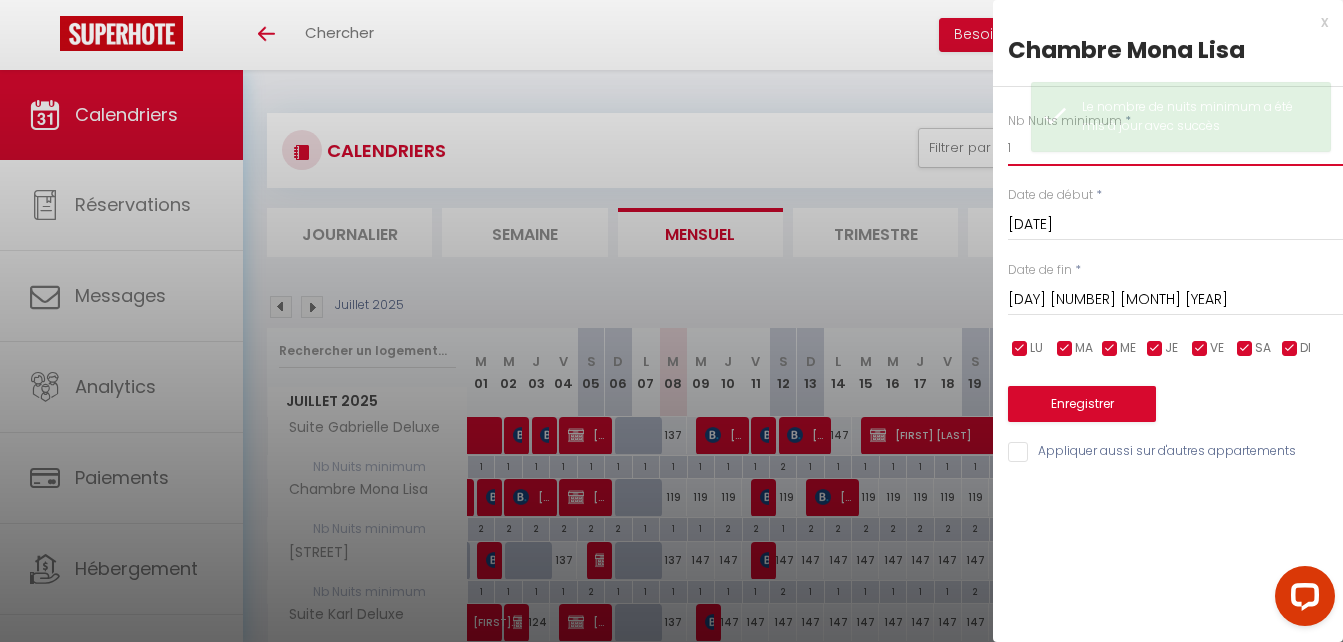 type on "1" 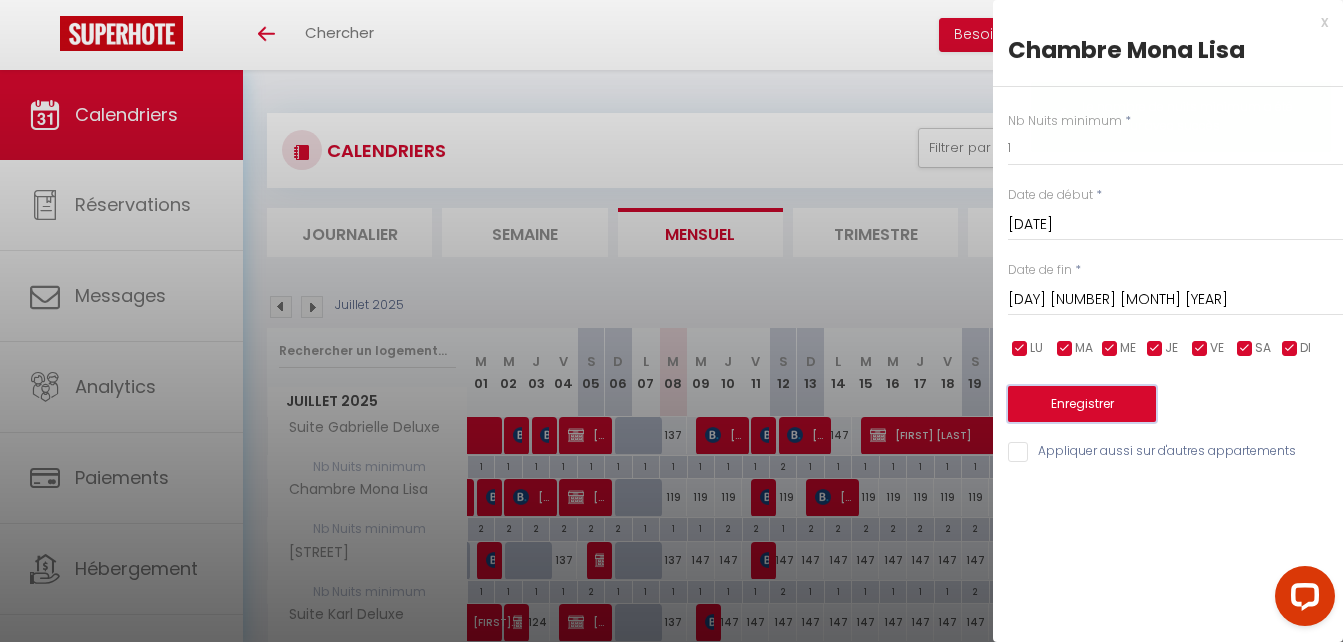 click on "Enregistrer" at bounding box center [1082, 404] 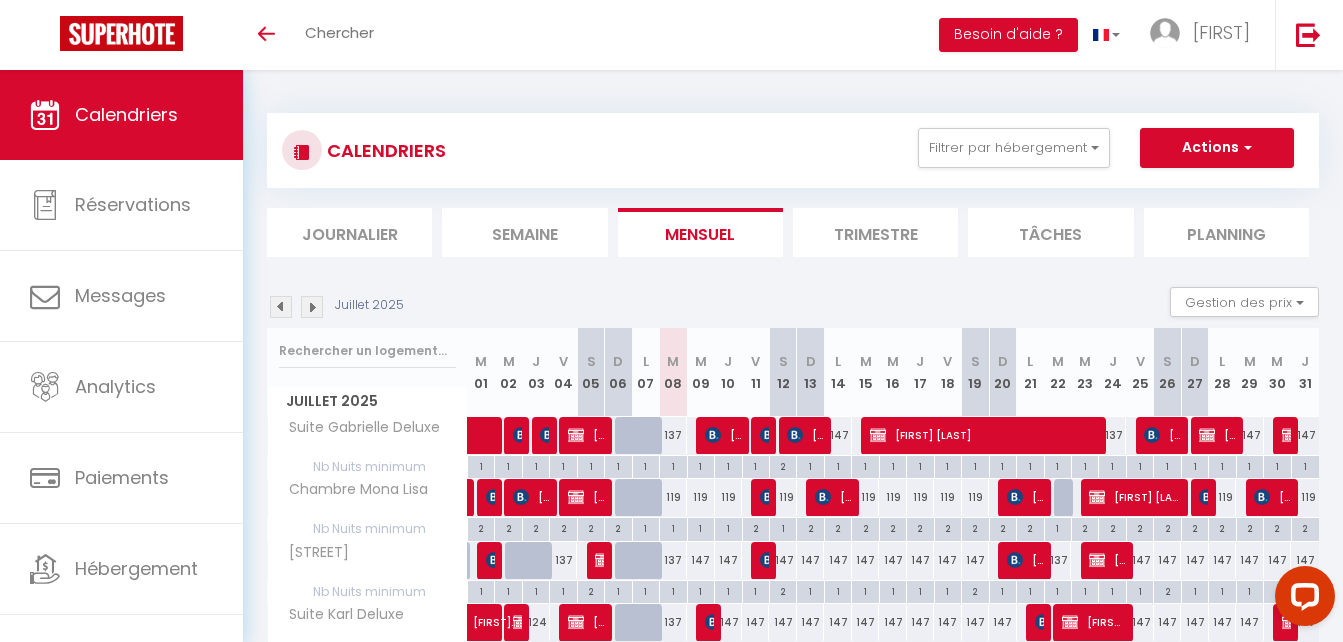 click on "2" at bounding box center [481, 527] 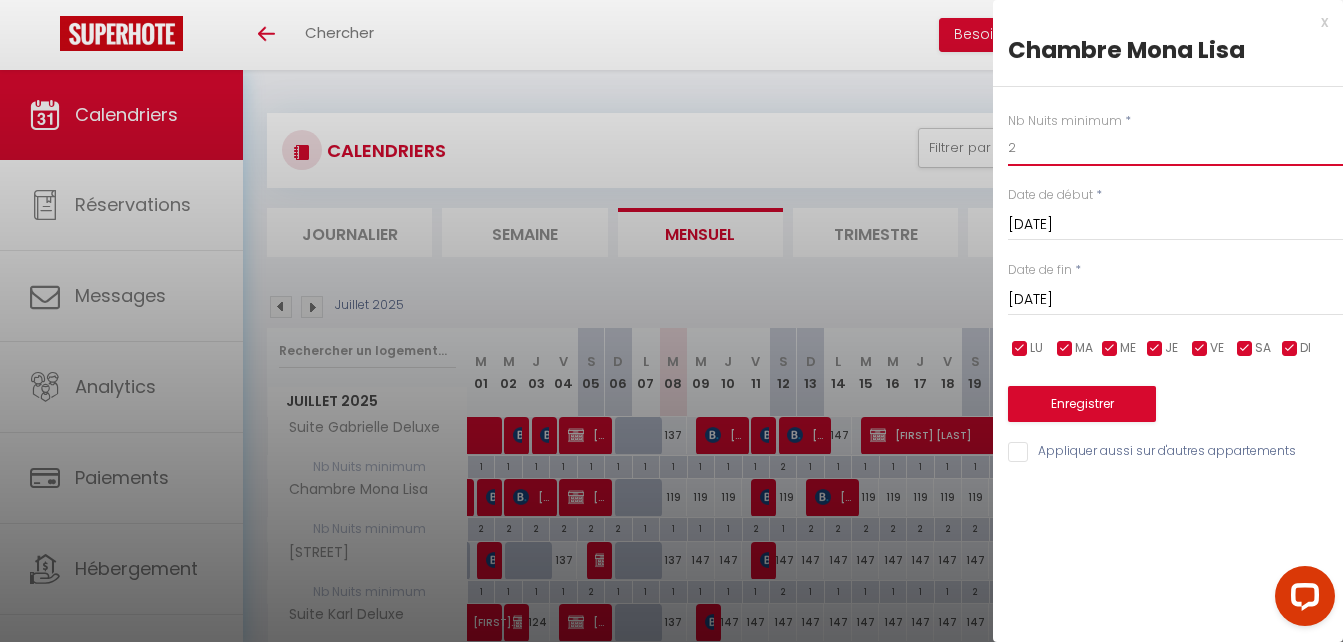click on "2" at bounding box center [1175, 148] 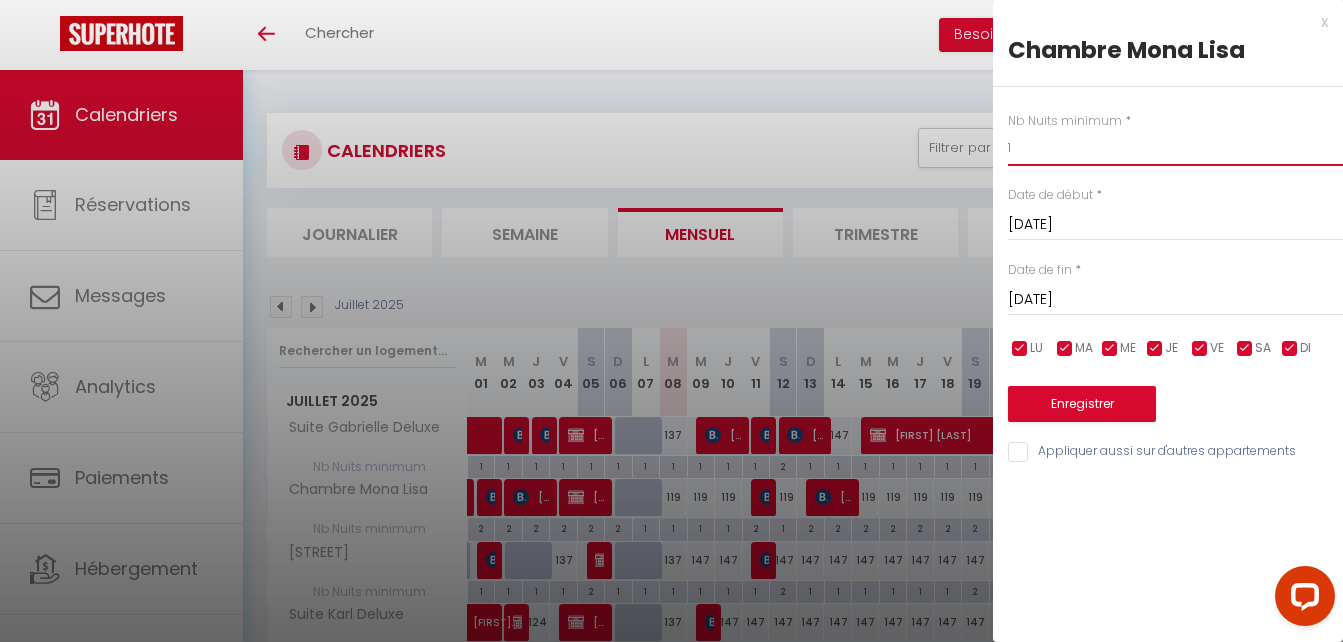 type on "1" 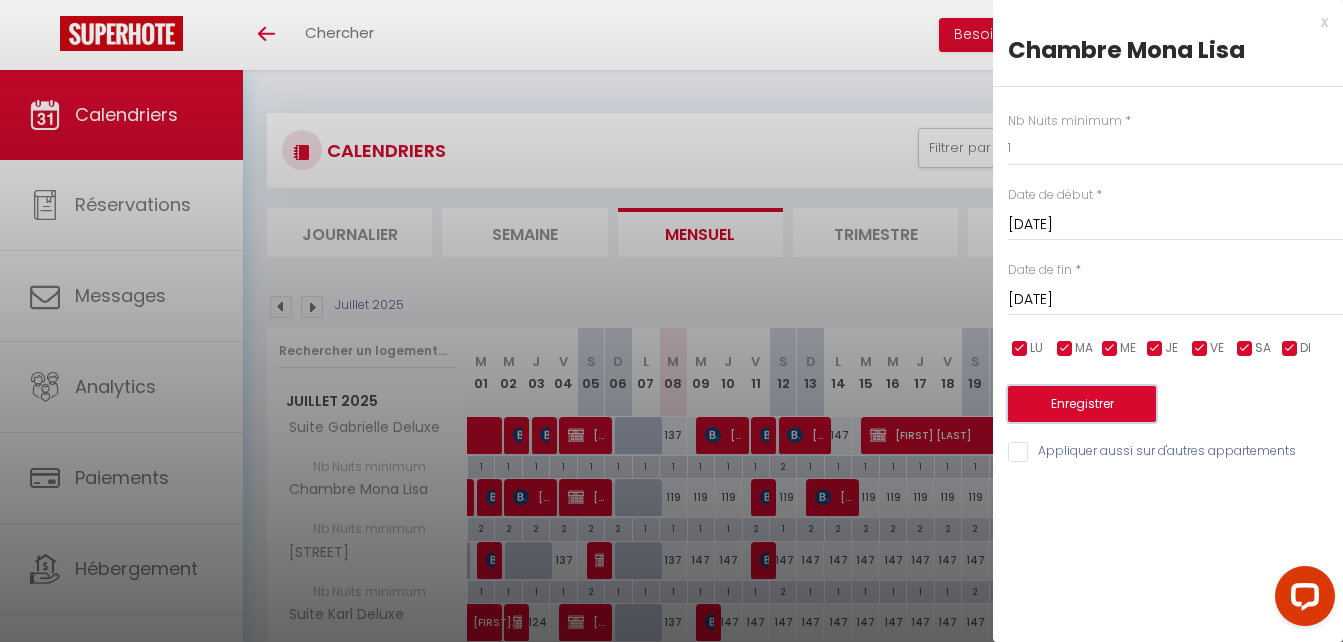 click on "Enregistrer" at bounding box center (1082, 404) 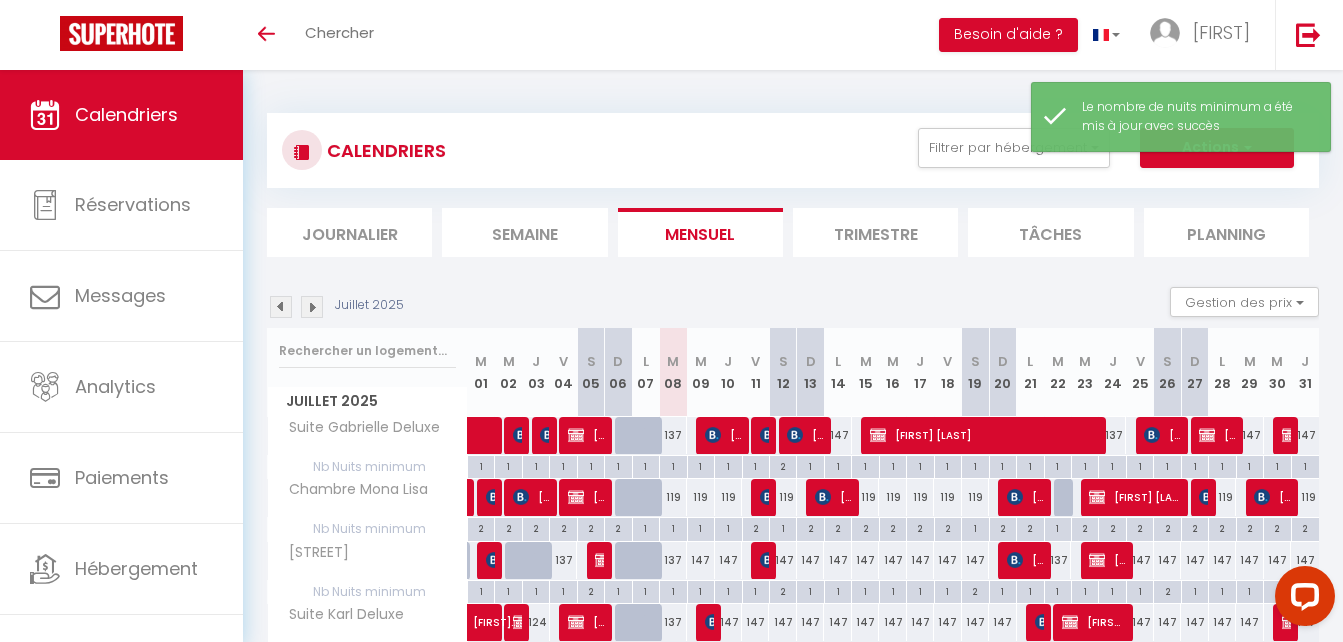 click on "2" at bounding box center (481, 527) 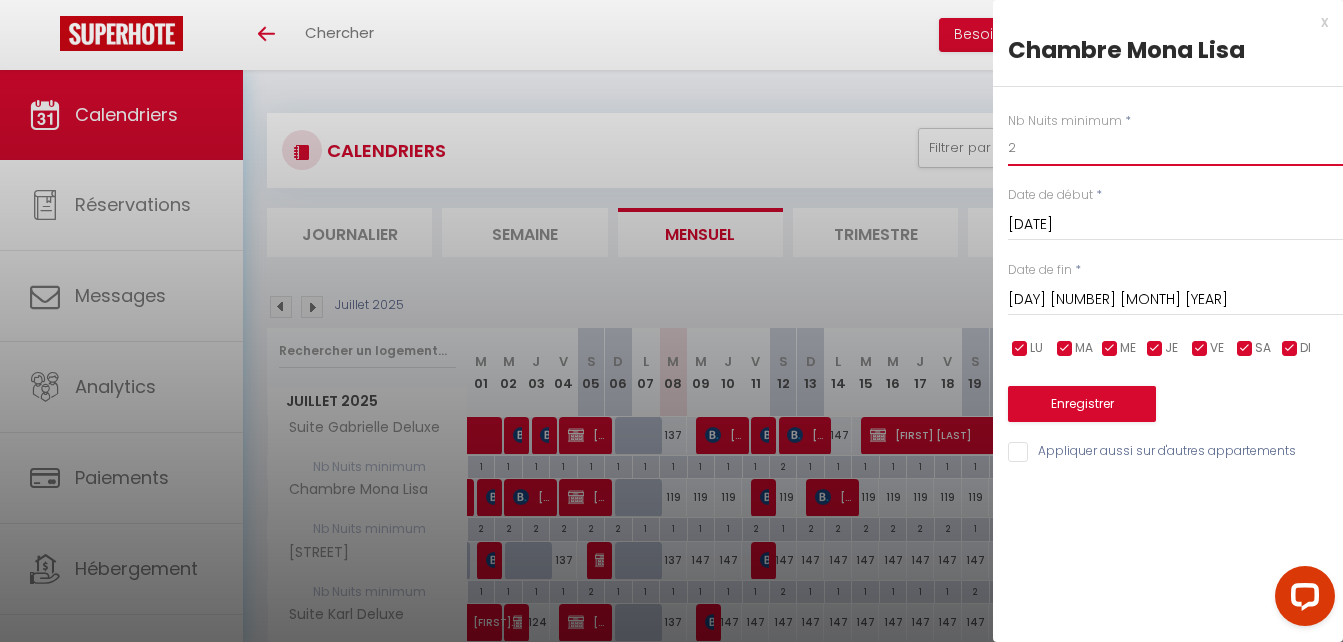 click on "2" at bounding box center (1175, 148) 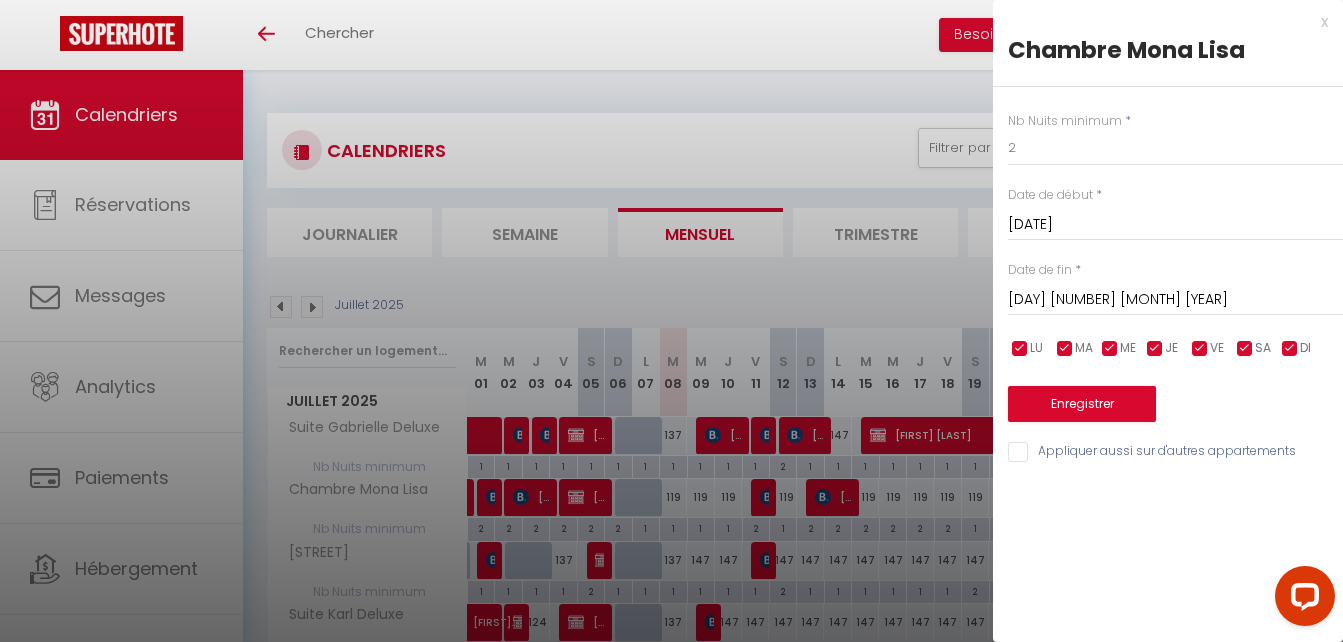 click at bounding box center (671, 321) 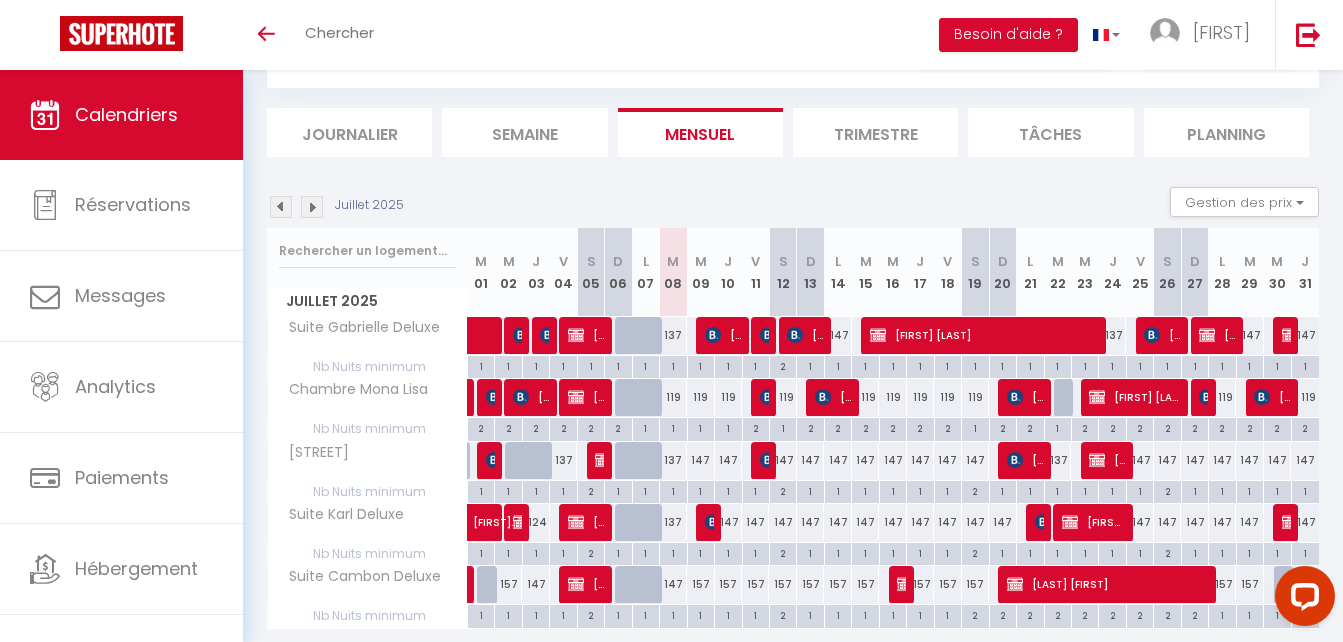 scroll, scrollTop: 170, scrollLeft: 0, axis: vertical 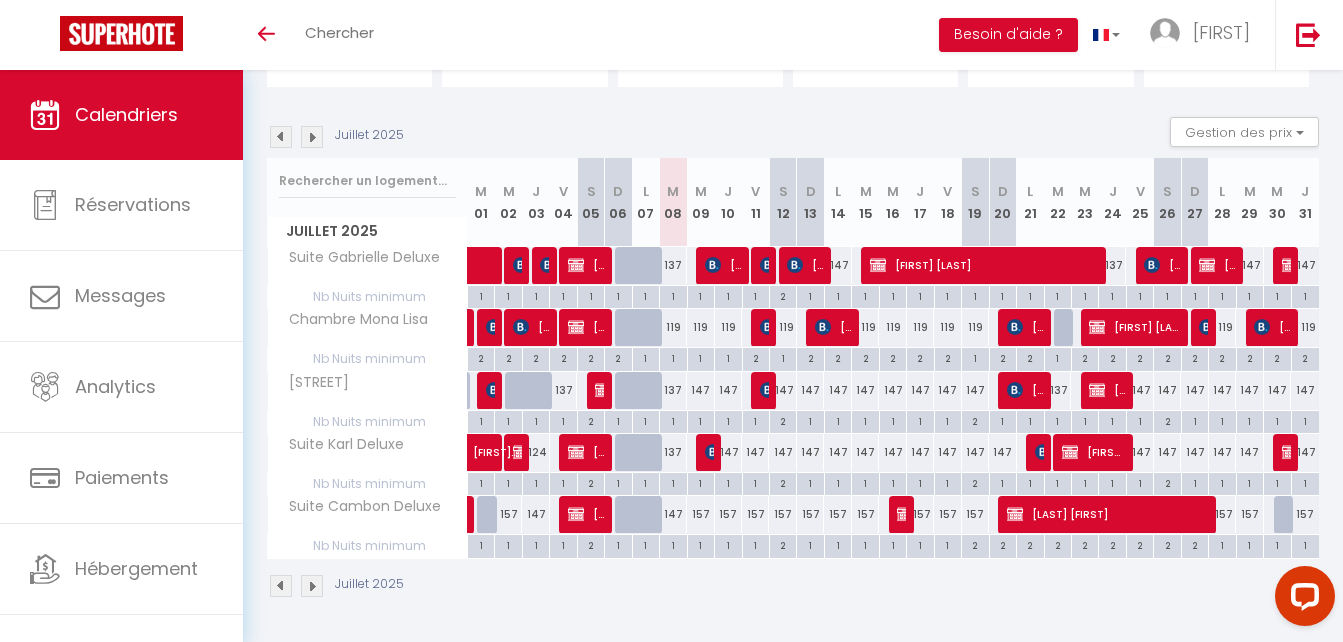 click at bounding box center [312, 137] 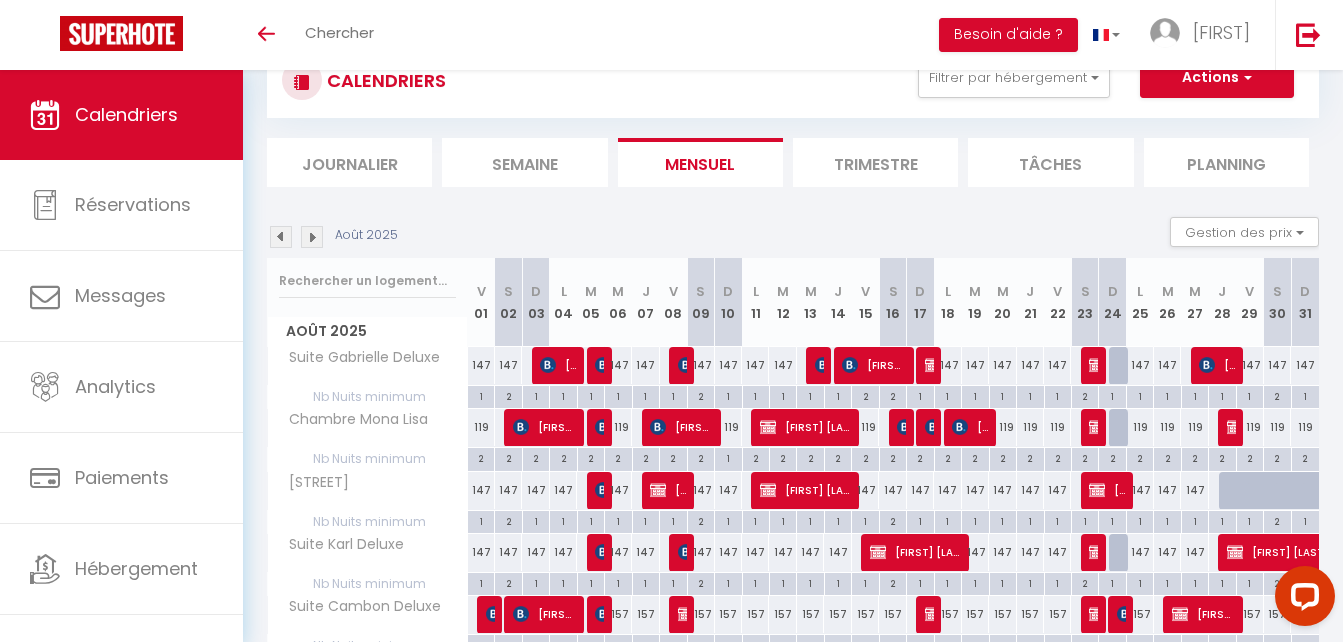scroll, scrollTop: 170, scrollLeft: 0, axis: vertical 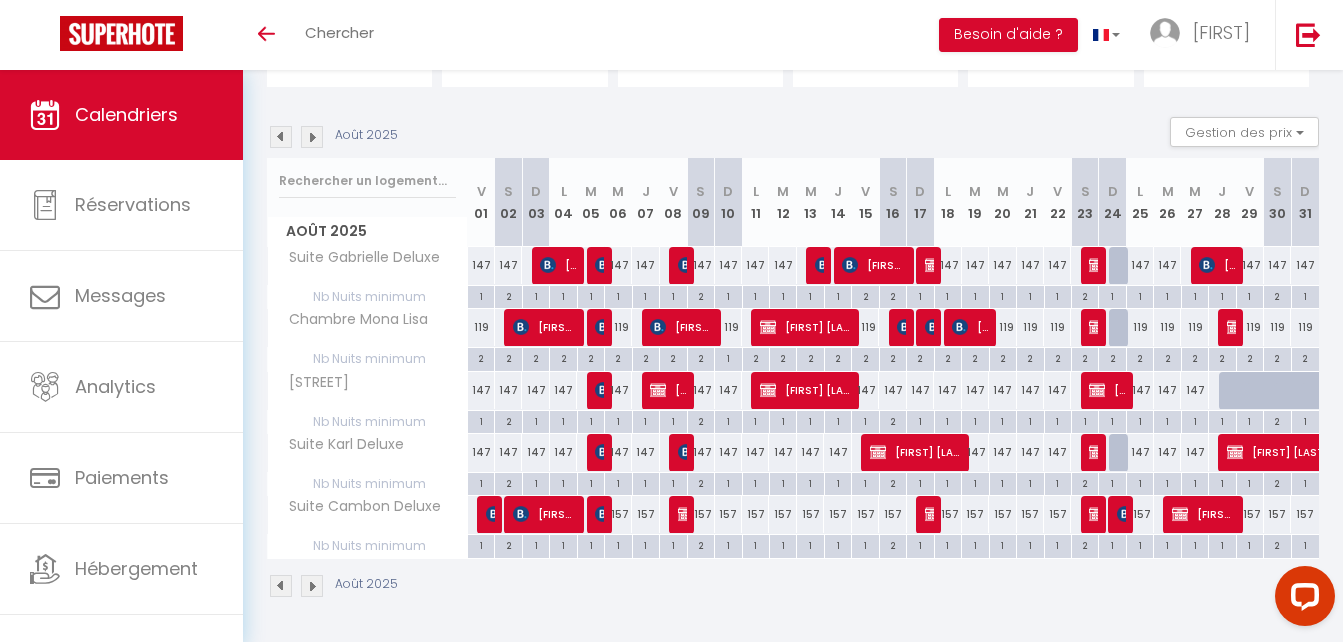 click on "2" at bounding box center [481, 357] 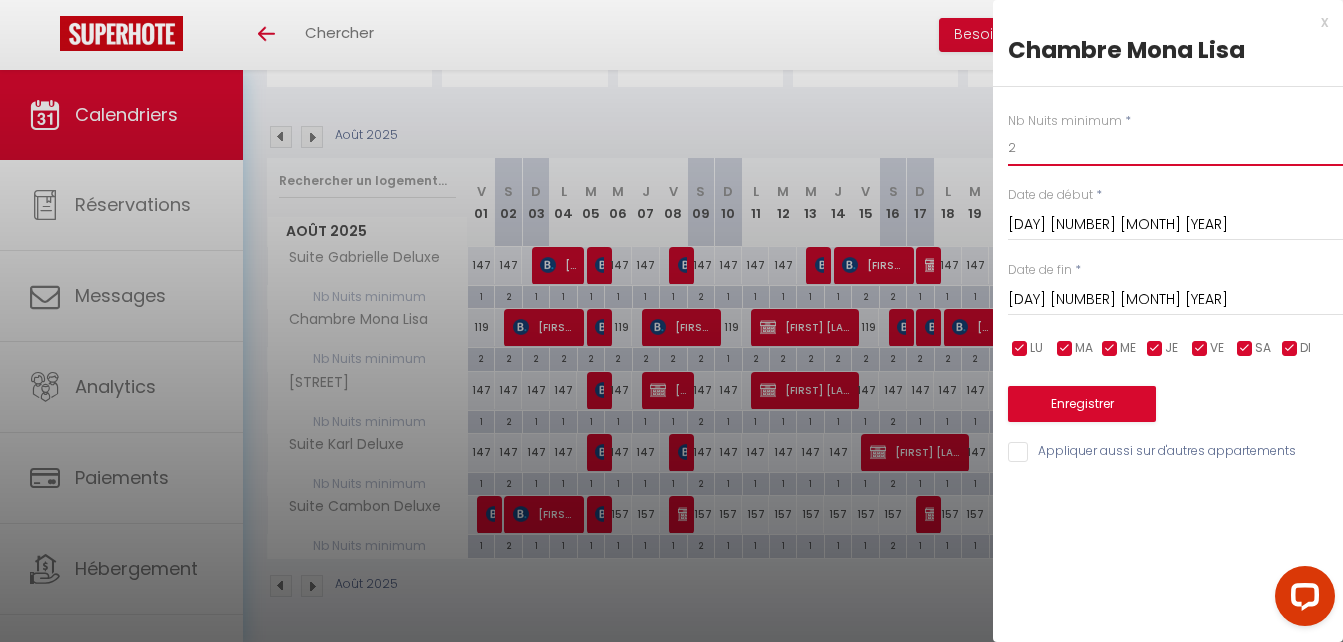 click on "2" at bounding box center [1175, 148] 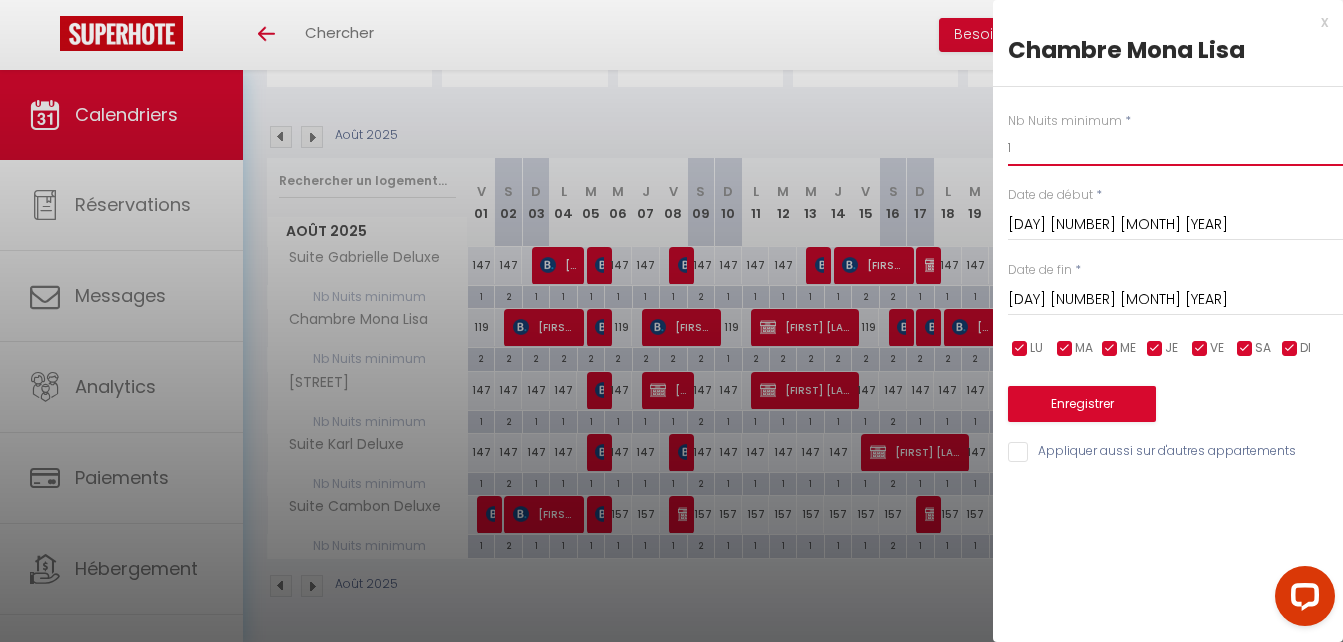 type on "1" 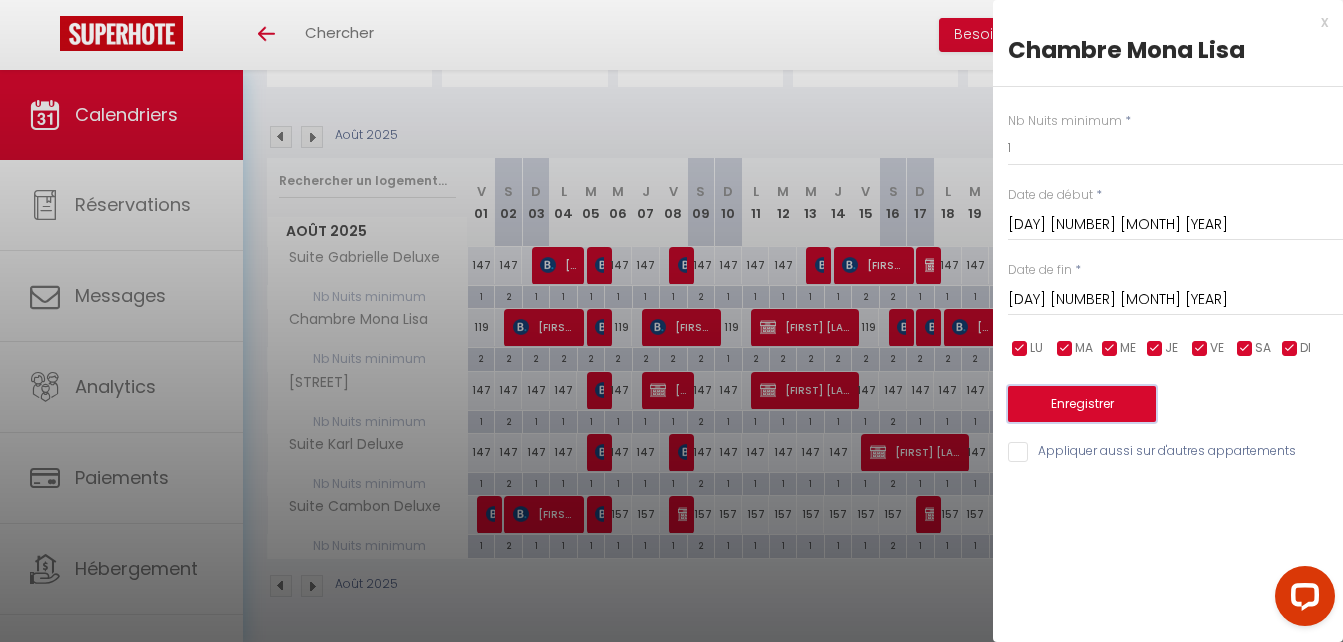 click on "Enregistrer" at bounding box center (1082, 404) 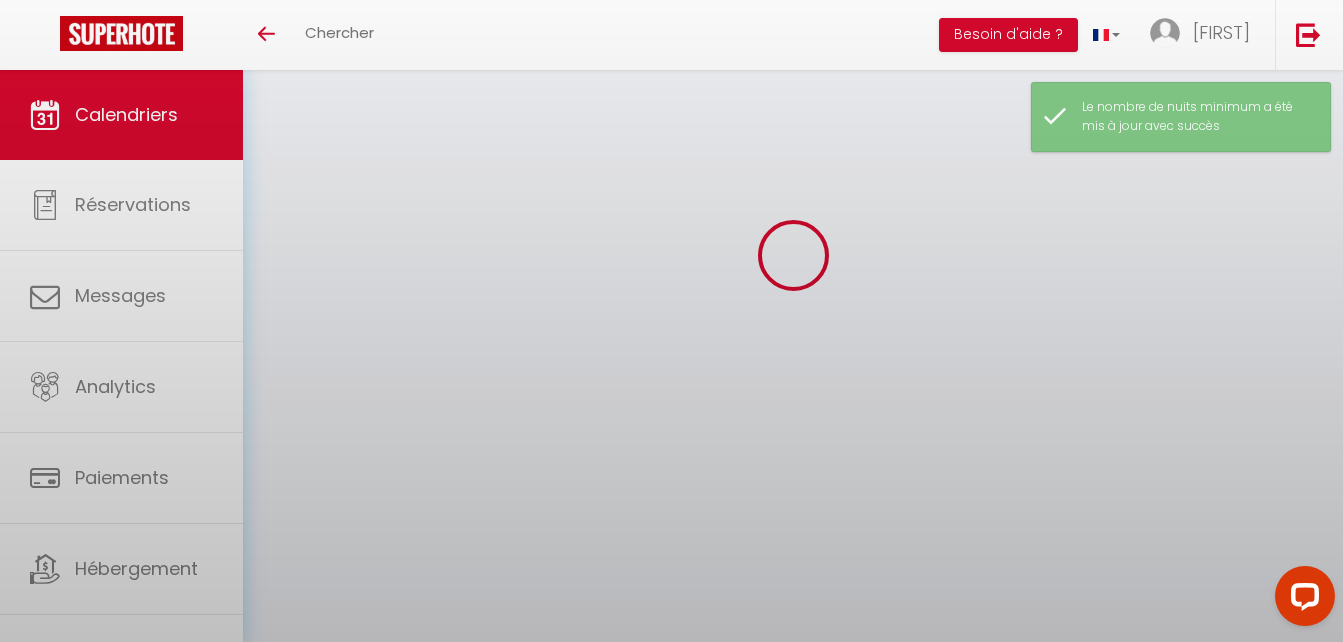 scroll, scrollTop: 170, scrollLeft: 0, axis: vertical 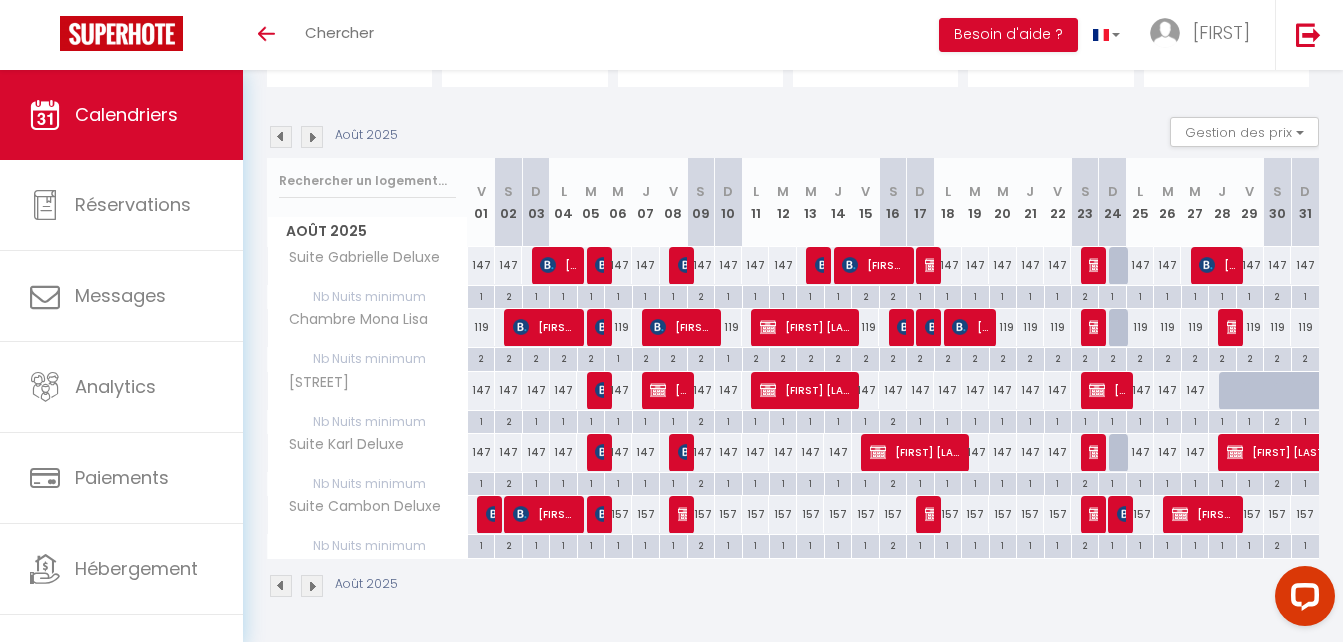 click on "2" at bounding box center (481, 357) 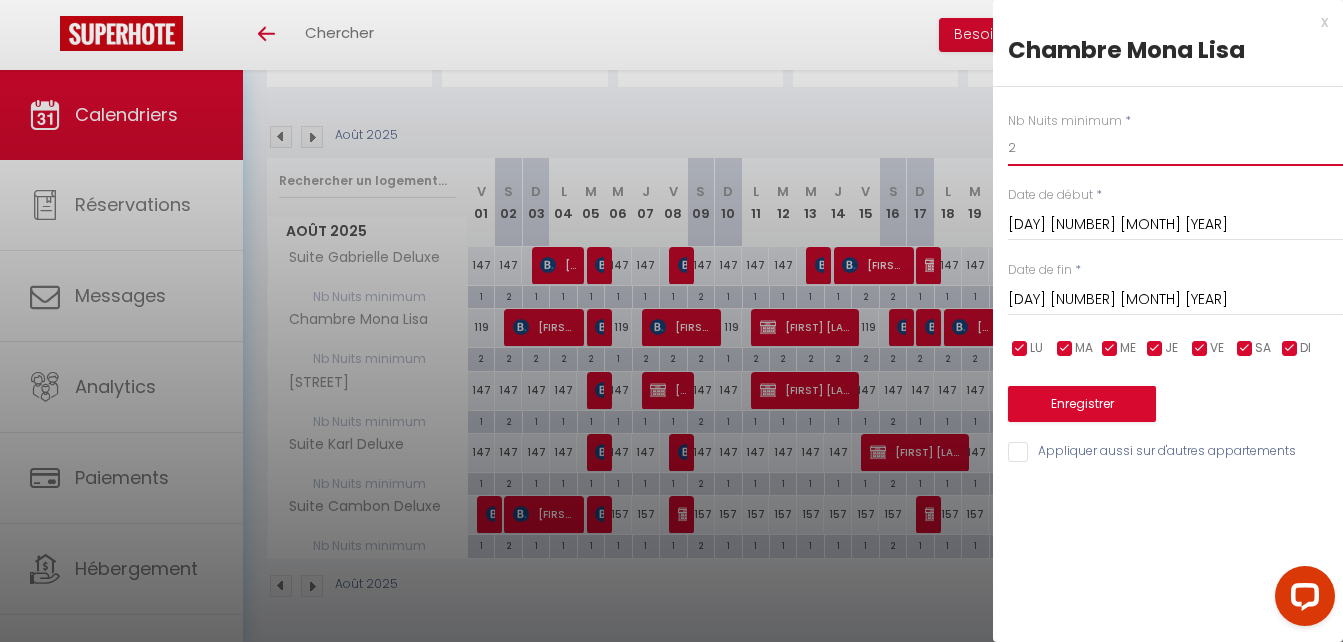 click on "2" at bounding box center [1175, 148] 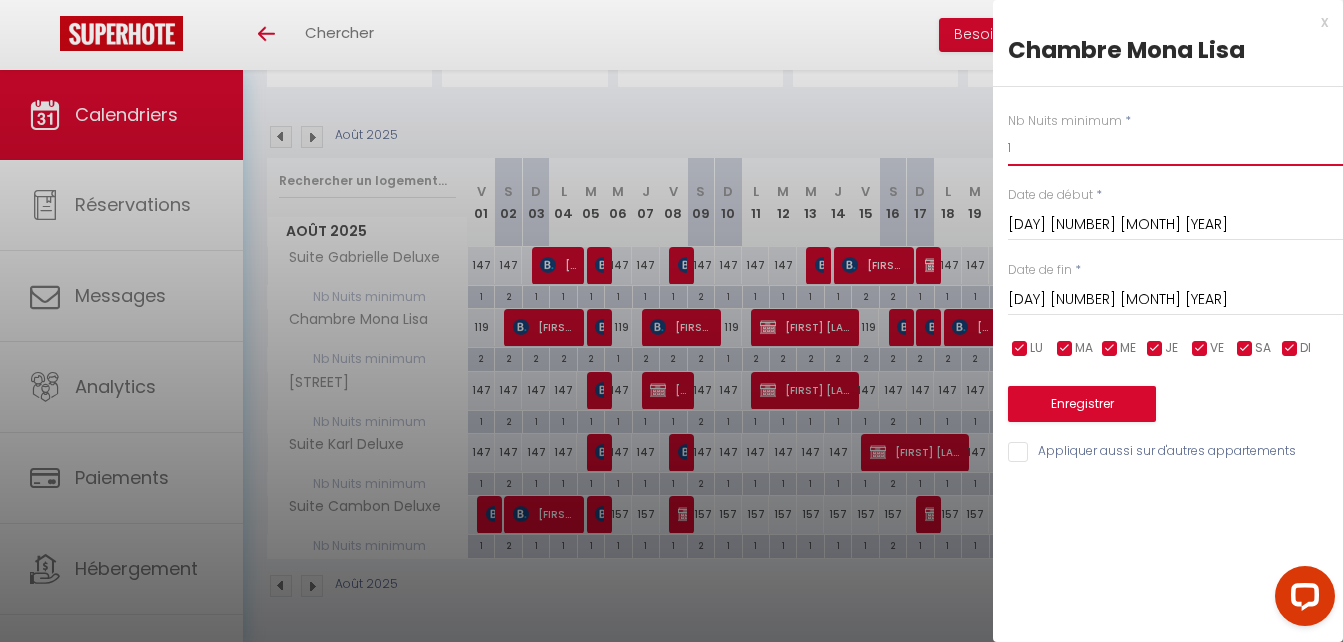 type on "1" 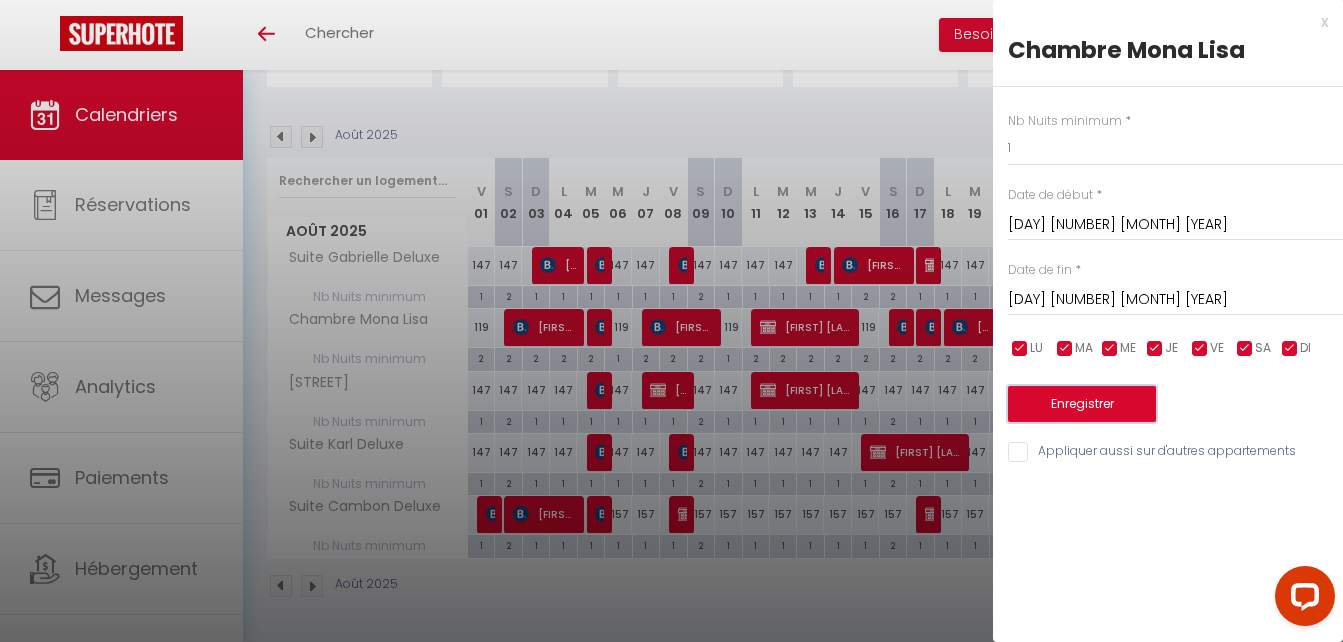 click on "Enregistrer" at bounding box center [1082, 404] 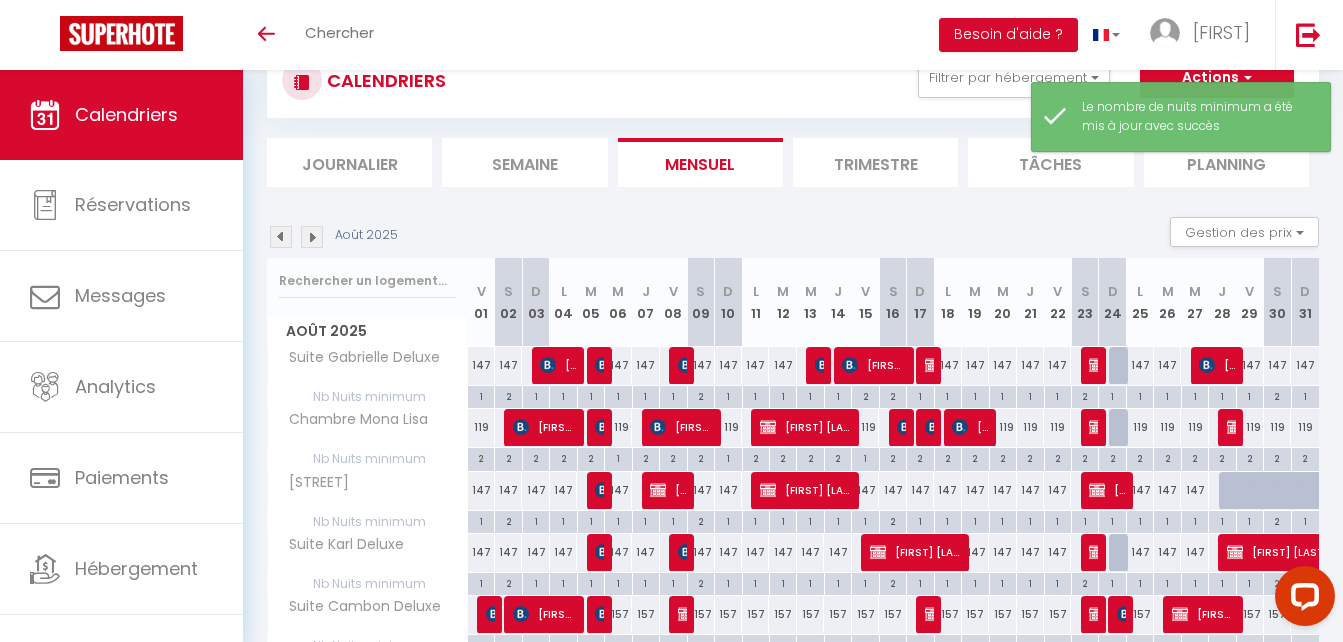 scroll, scrollTop: 170, scrollLeft: 0, axis: vertical 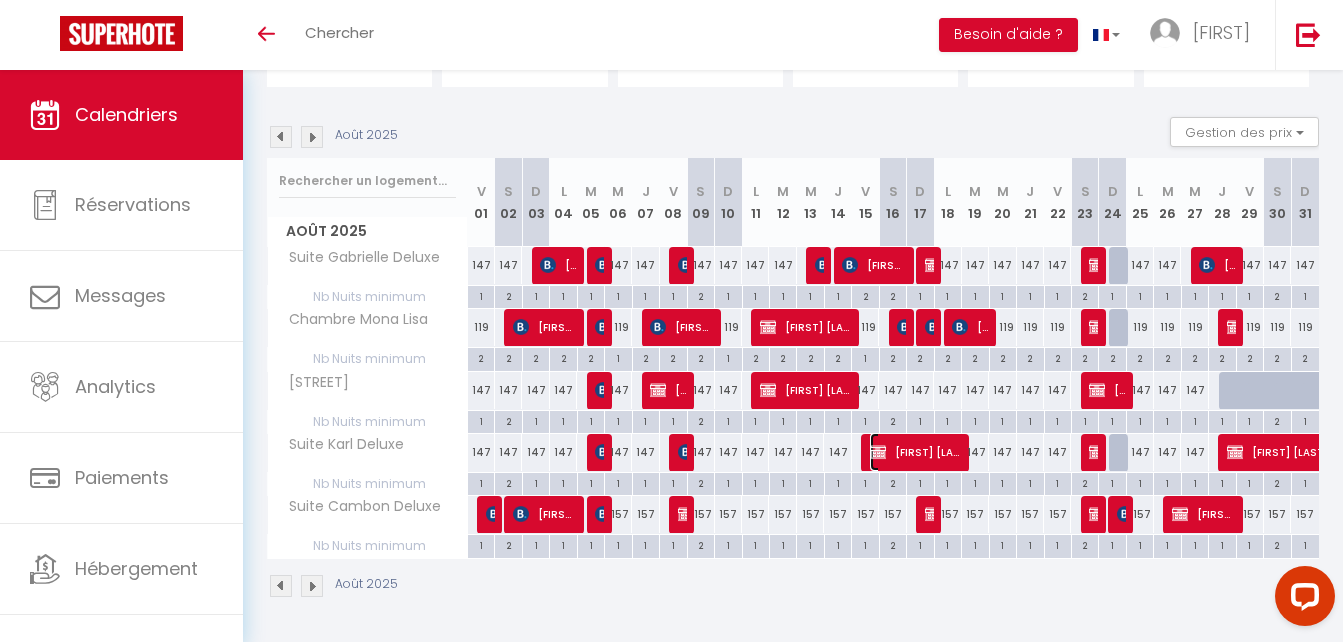 click at bounding box center [603, 452] 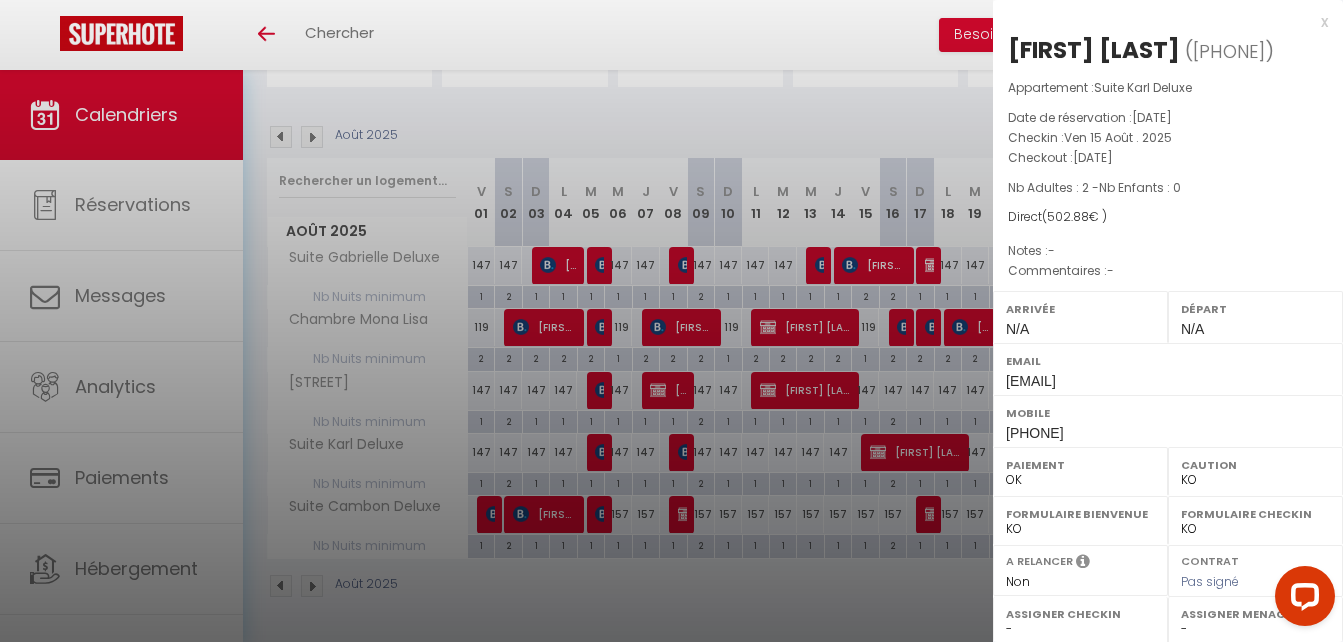 click at bounding box center [671, 321] 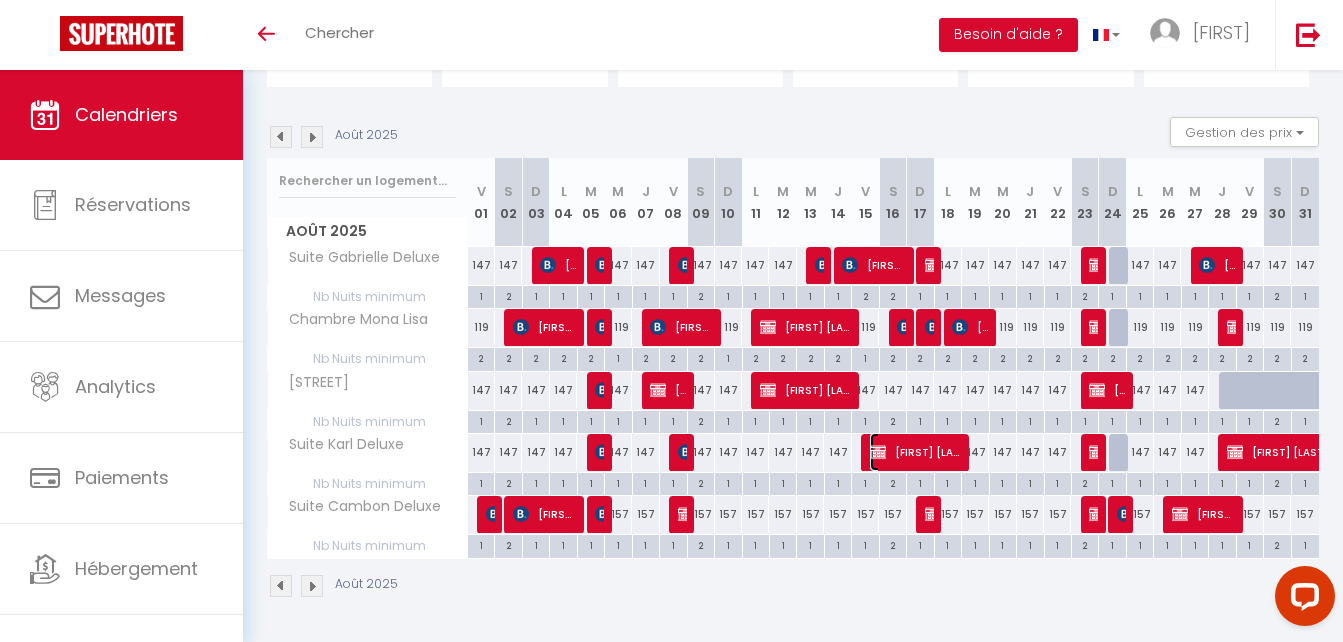 click on "Brillt Chantal" at bounding box center (599, 452) 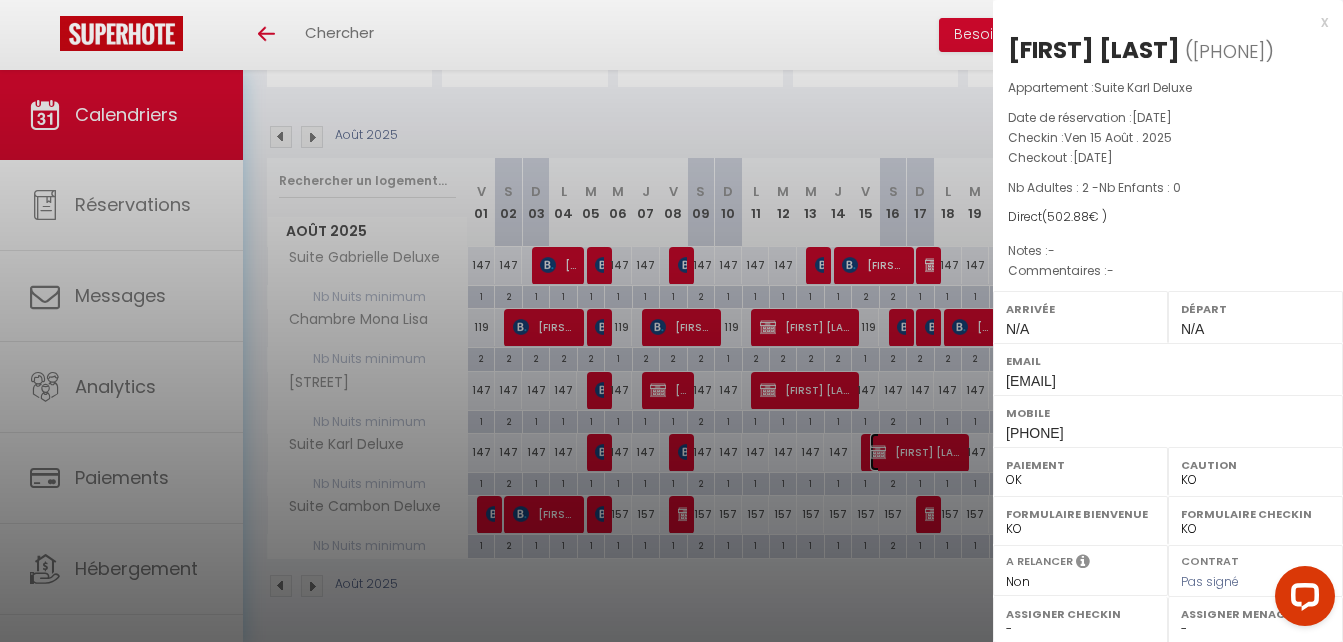 scroll, scrollTop: 290, scrollLeft: 0, axis: vertical 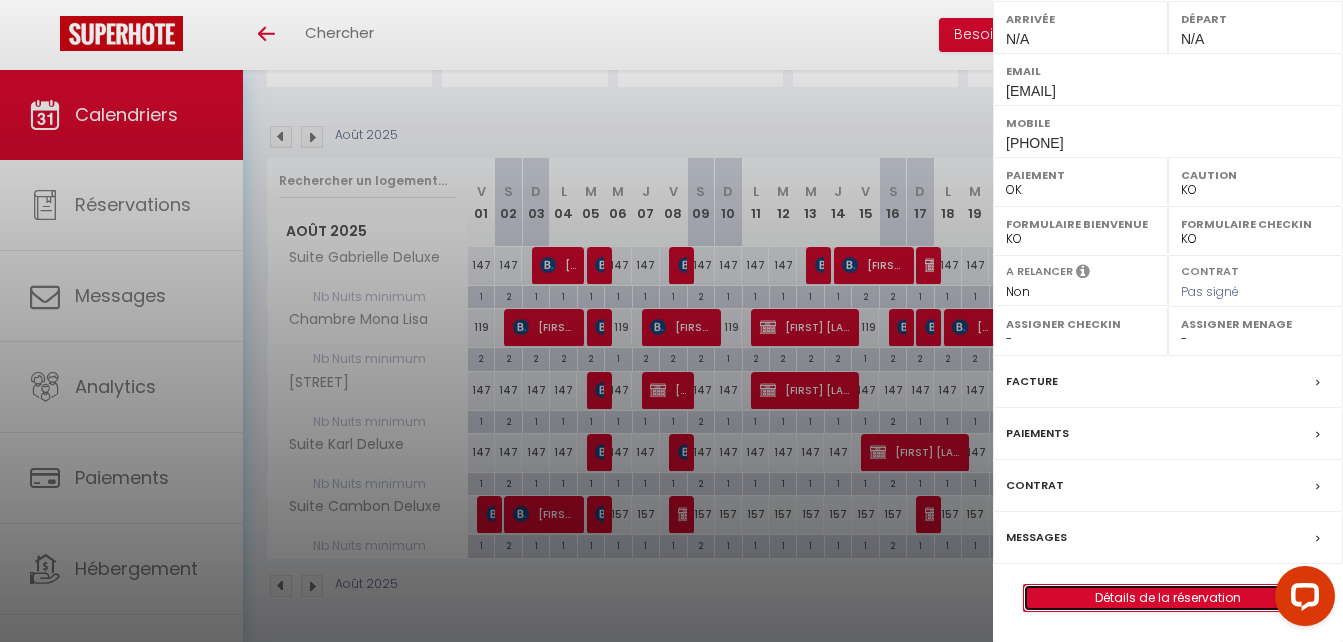 click on "Détails de la réservation" at bounding box center [1168, 598] 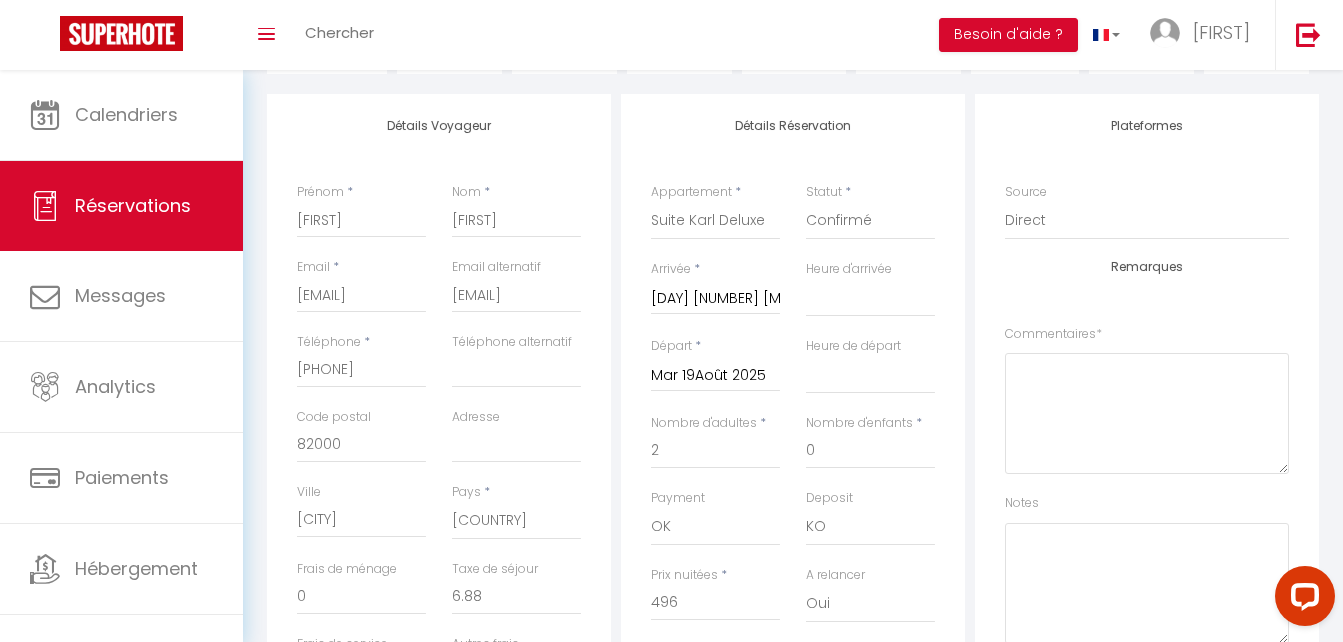 scroll, scrollTop: 300, scrollLeft: 0, axis: vertical 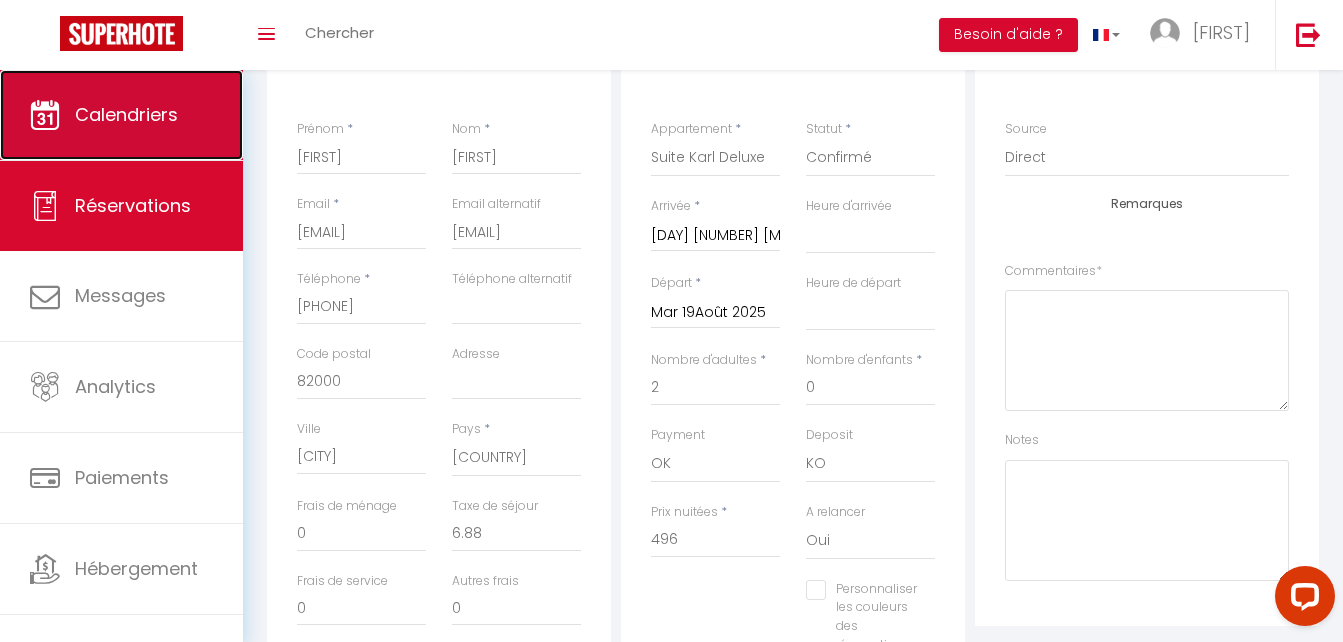 click on "Calendriers" at bounding box center (121, 115) 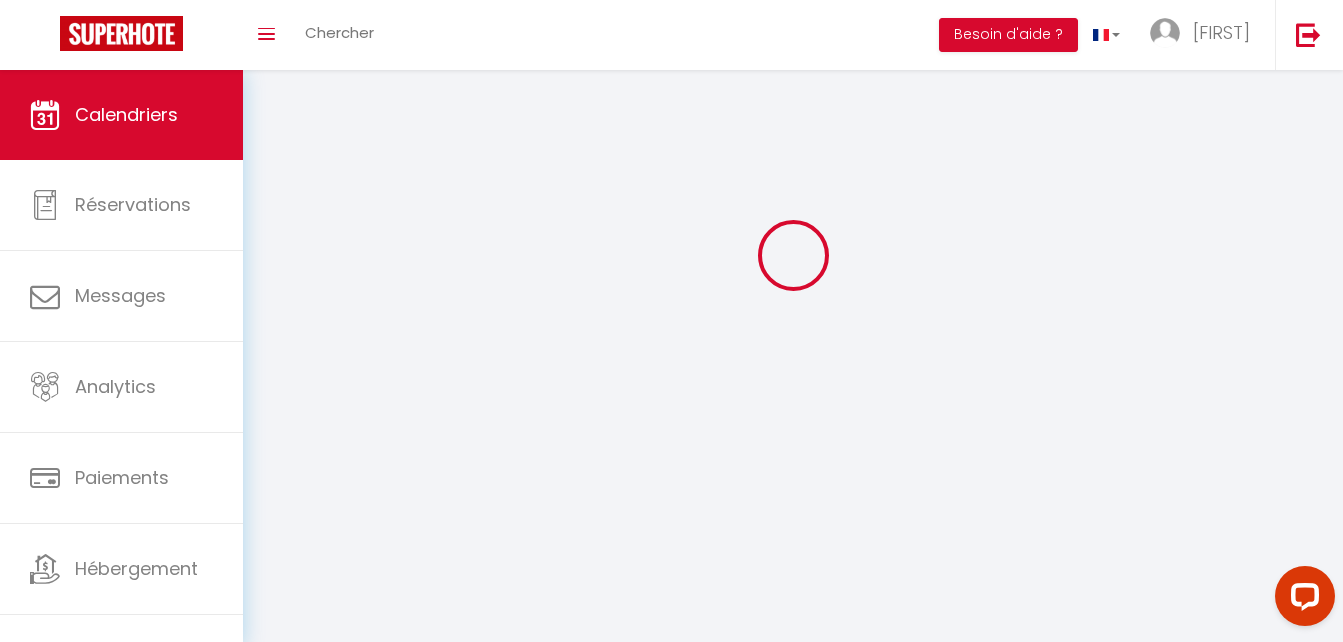 scroll, scrollTop: 0, scrollLeft: 0, axis: both 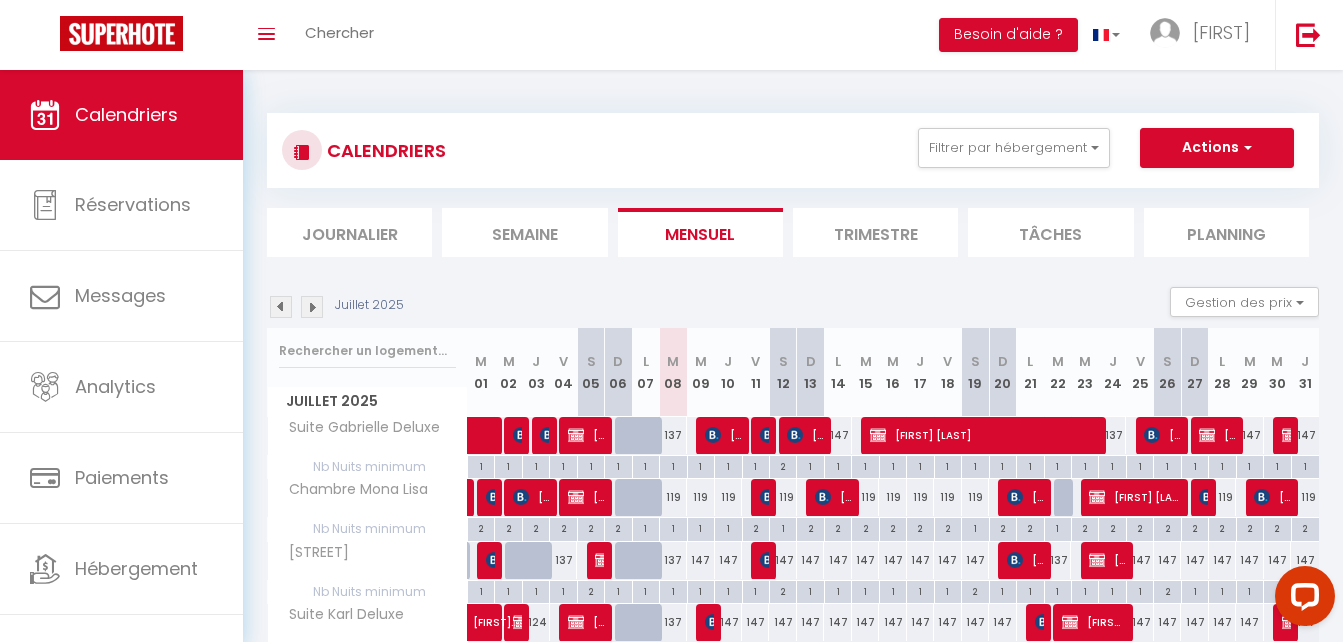click at bounding box center (312, 307) 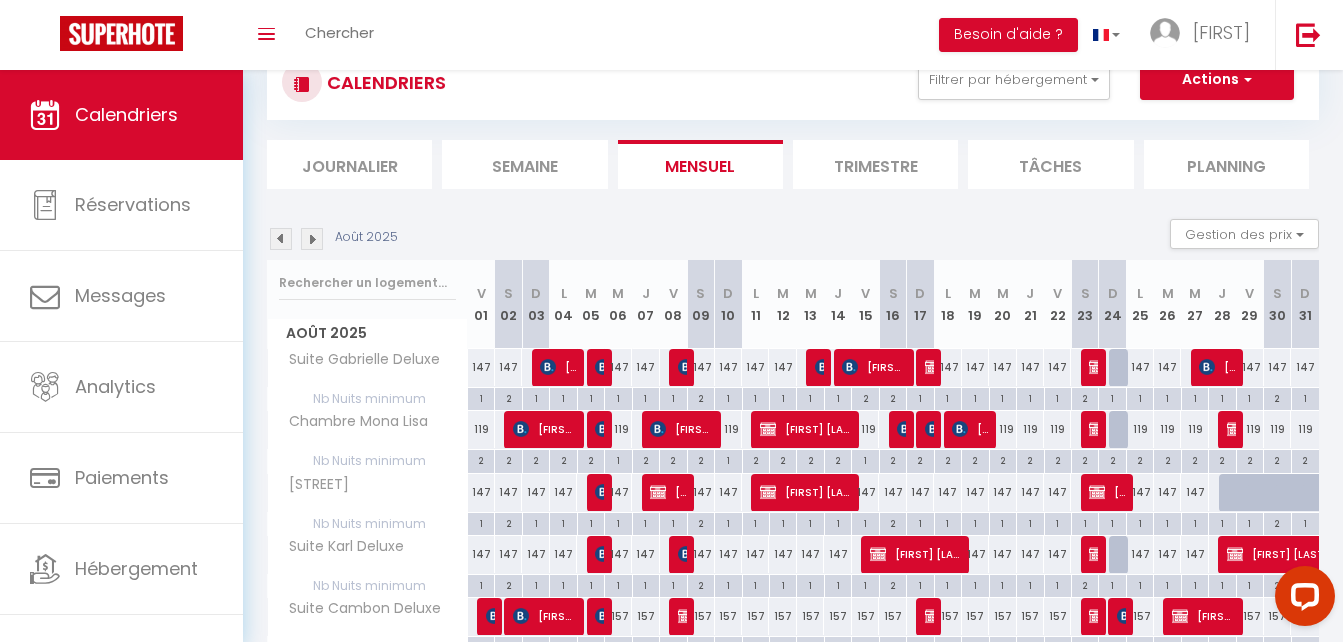 scroll, scrollTop: 100, scrollLeft: 0, axis: vertical 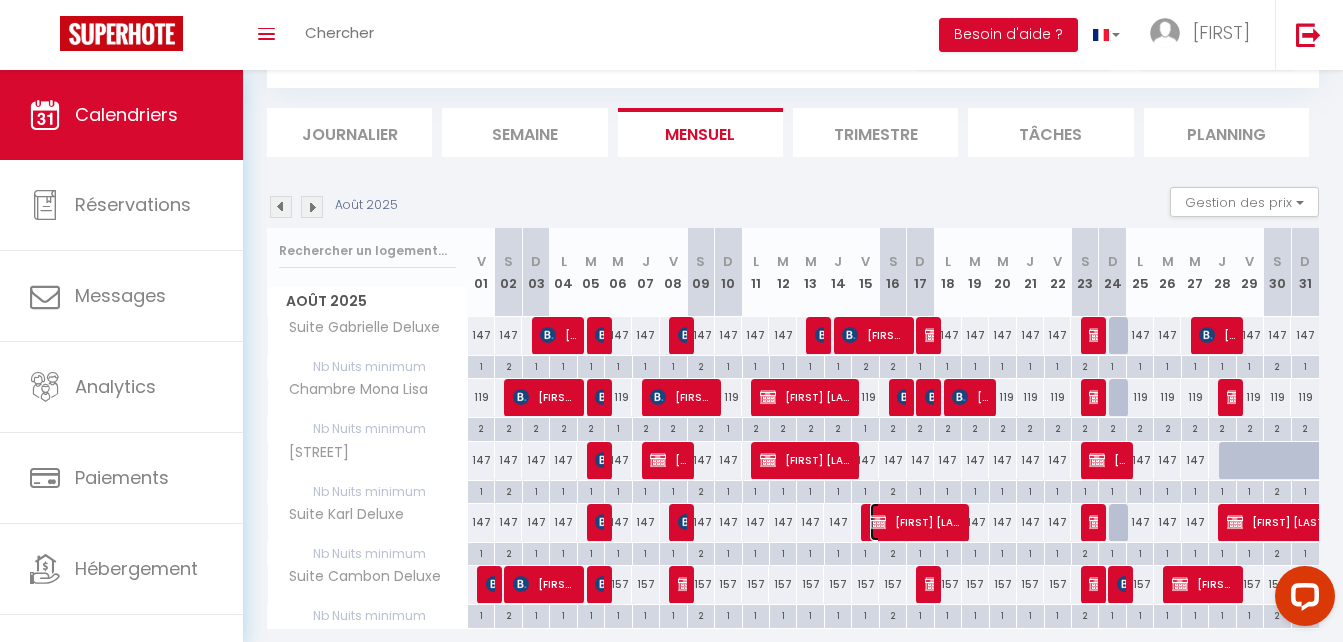 click on "Brillt Chantal" at bounding box center (599, 522) 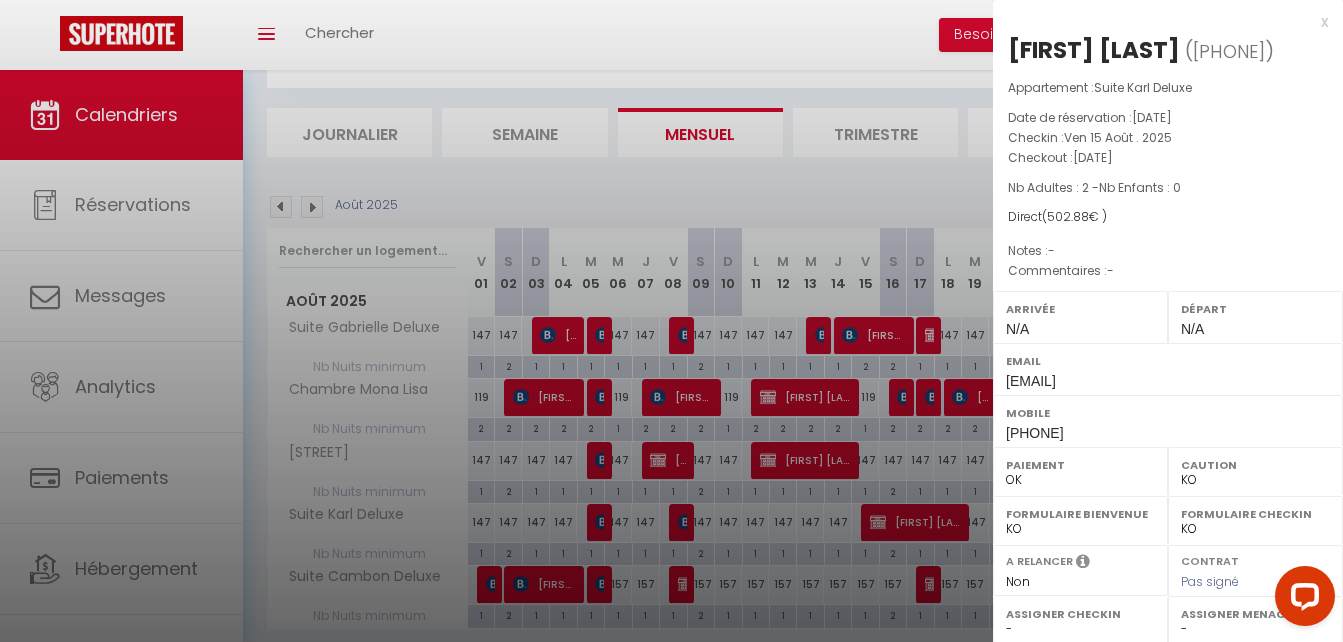 click at bounding box center (671, 321) 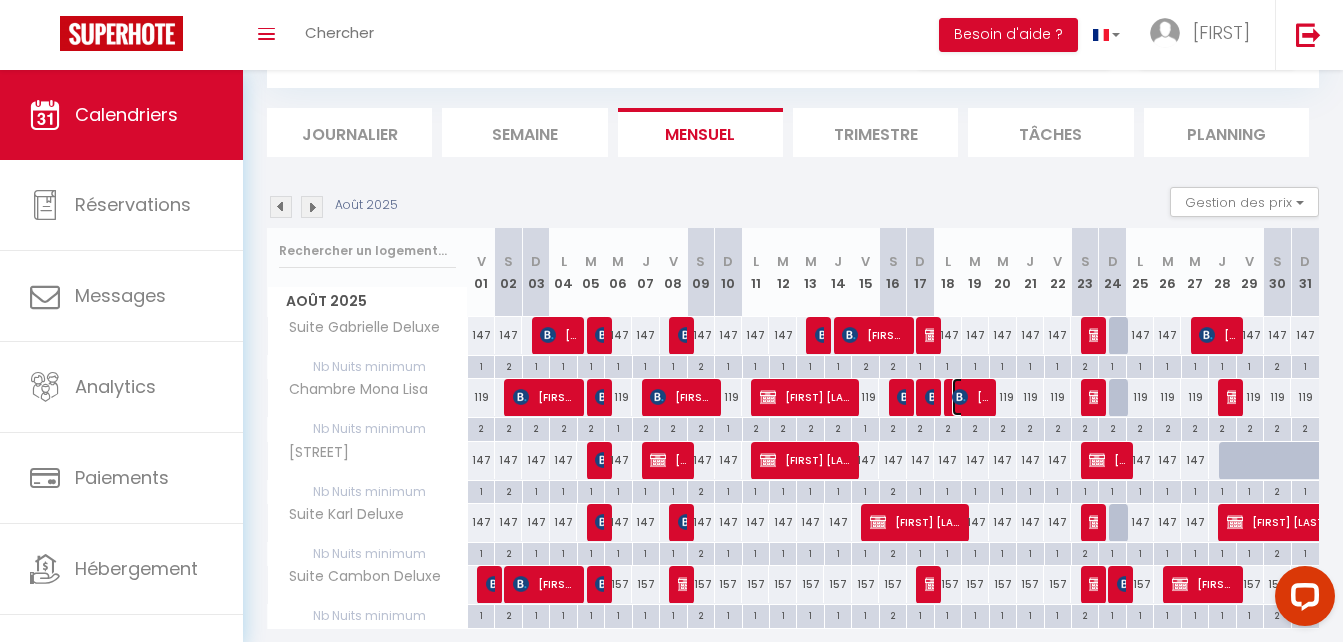 click on "MARIE CHRISTINE TROVATO" at bounding box center [544, 397] 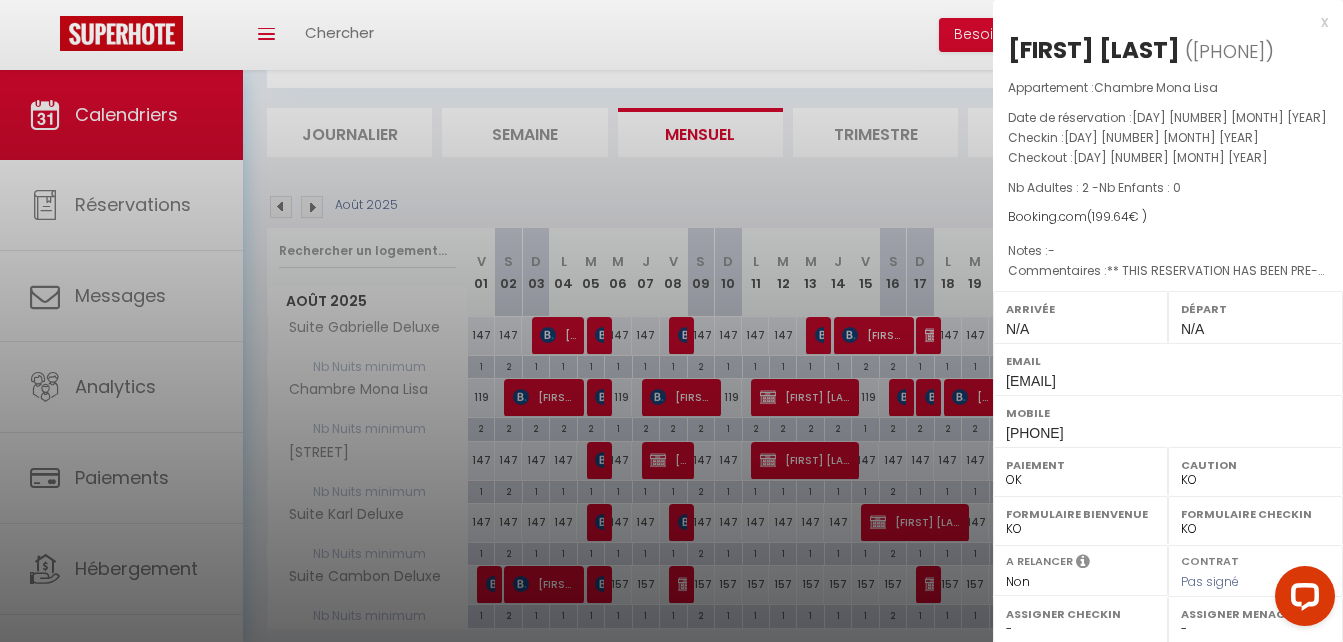 click at bounding box center [671, 321] 